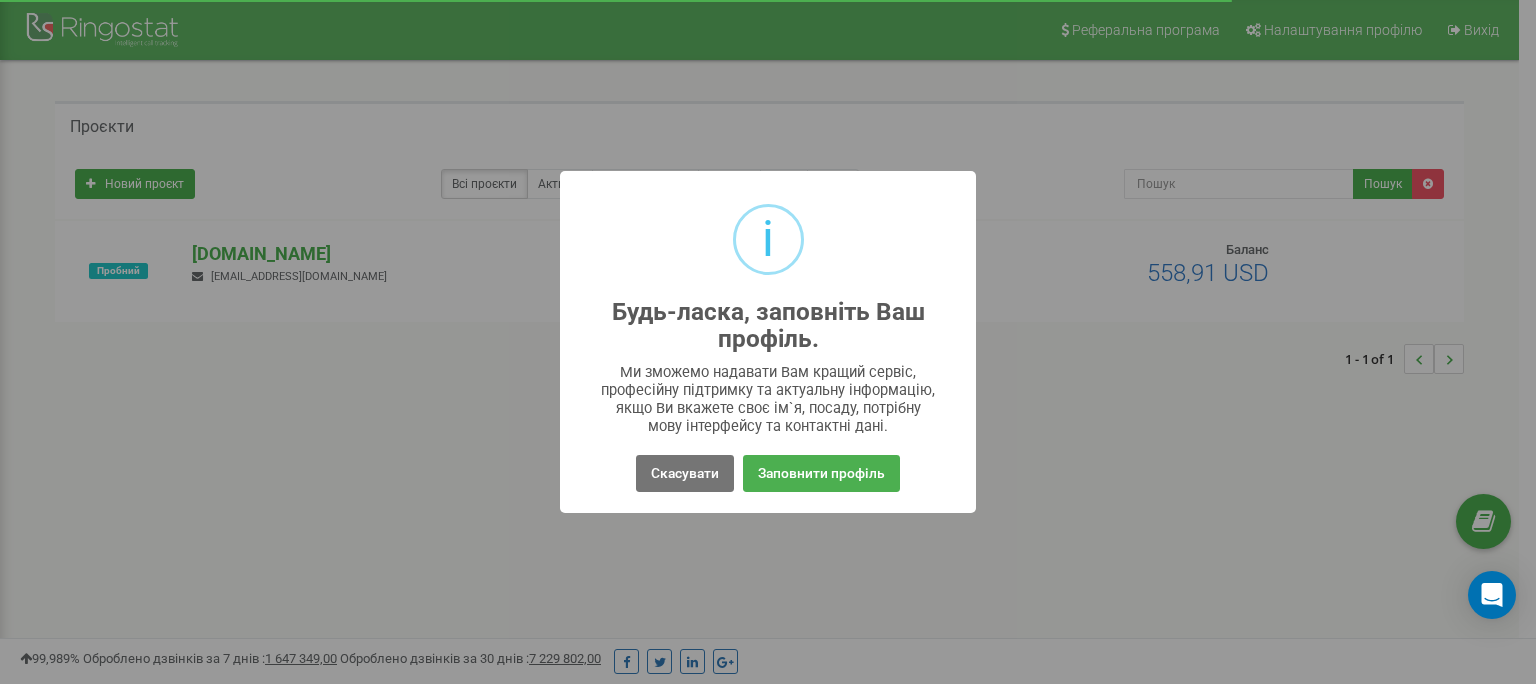 click on "Скасувати" at bounding box center (685, 473) 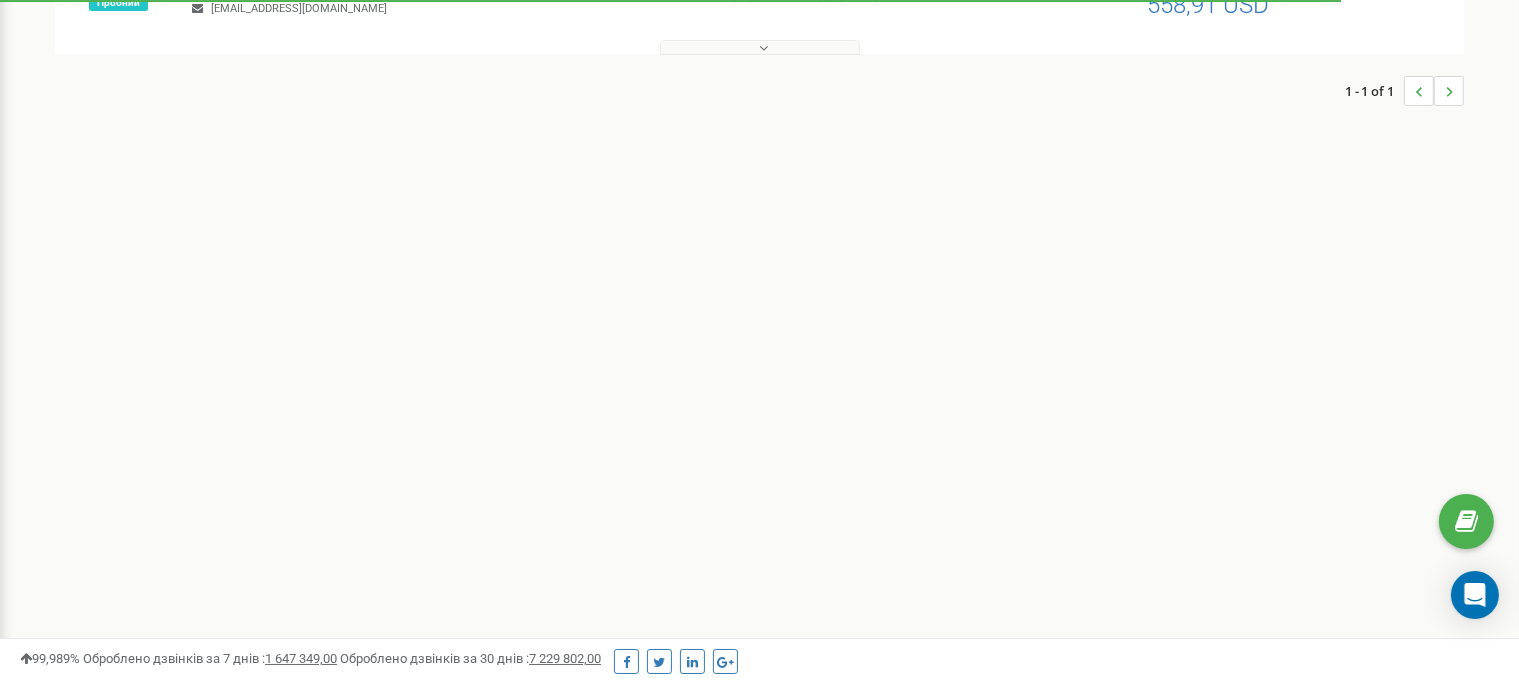 scroll, scrollTop: 0, scrollLeft: 0, axis: both 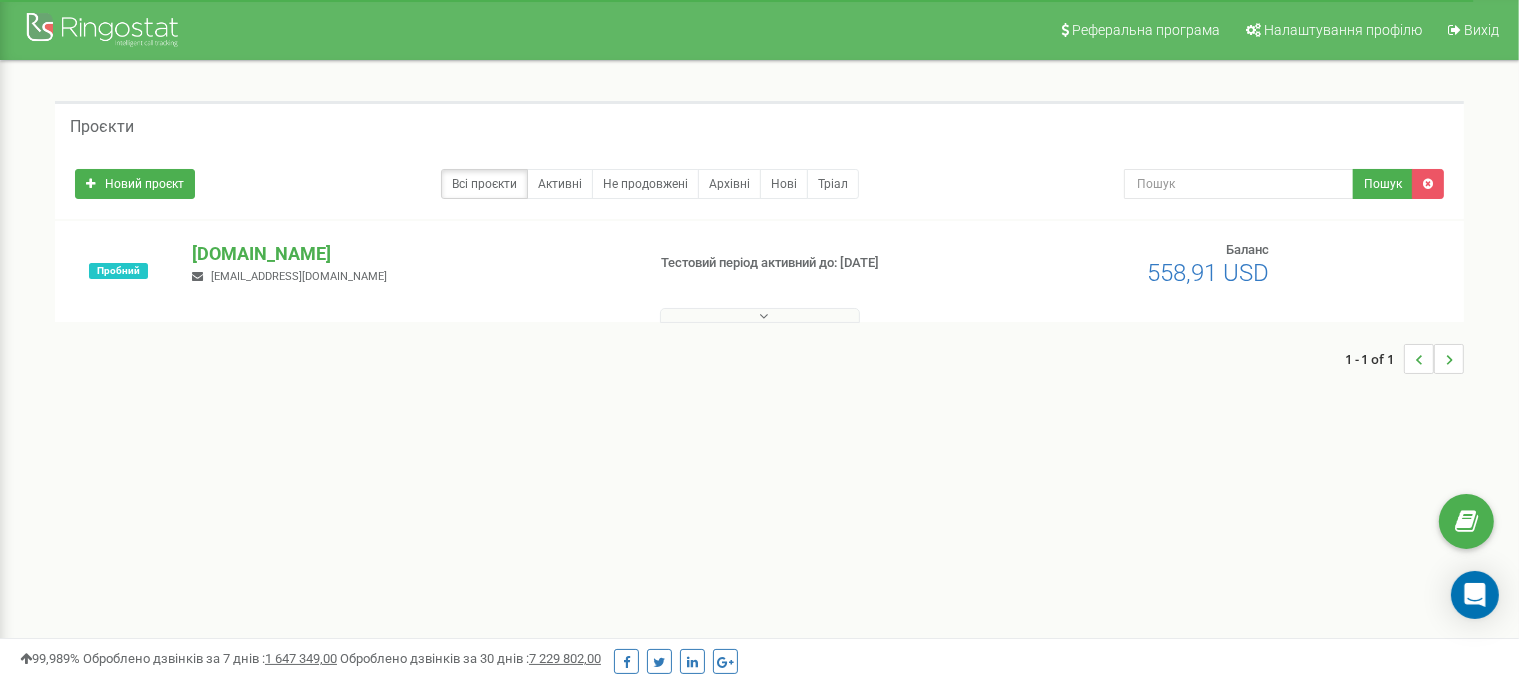 click at bounding box center (760, 315) 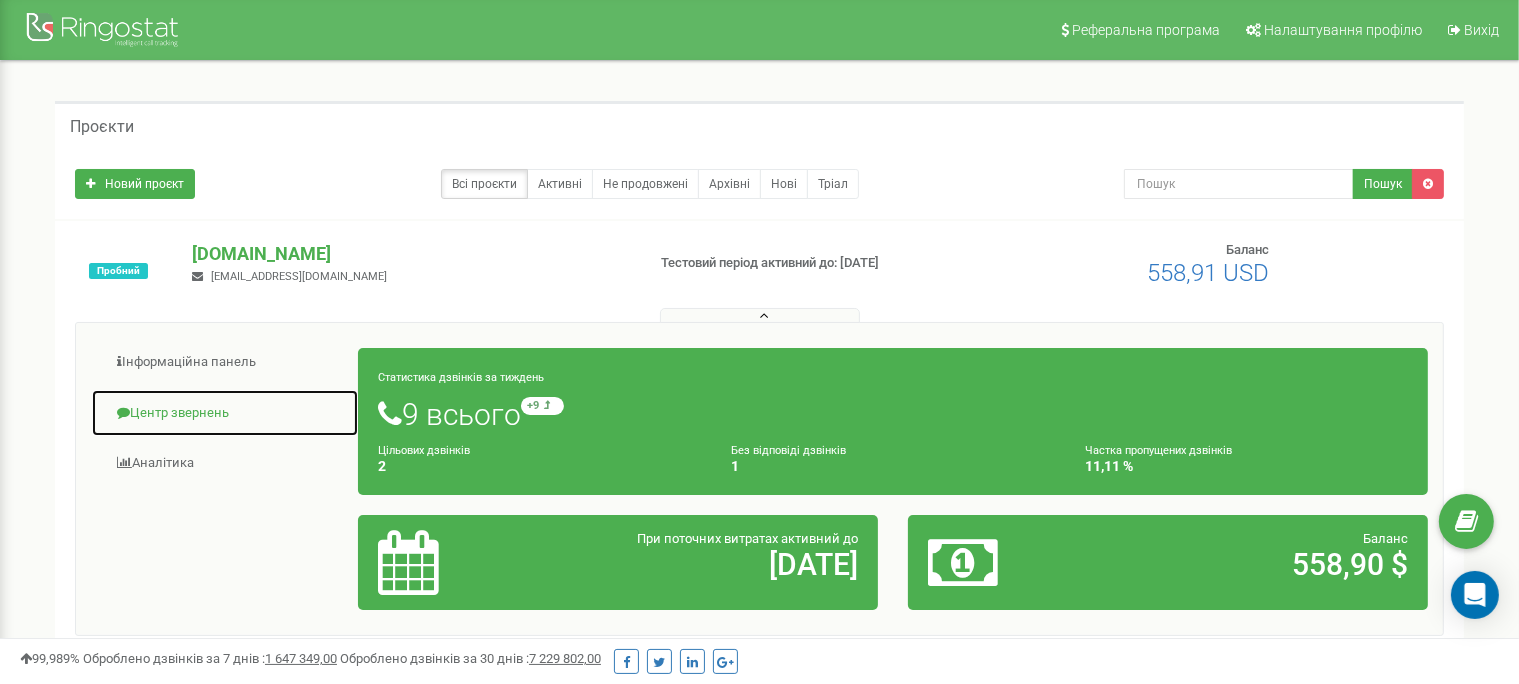 click on "Центр звернень" at bounding box center [225, 413] 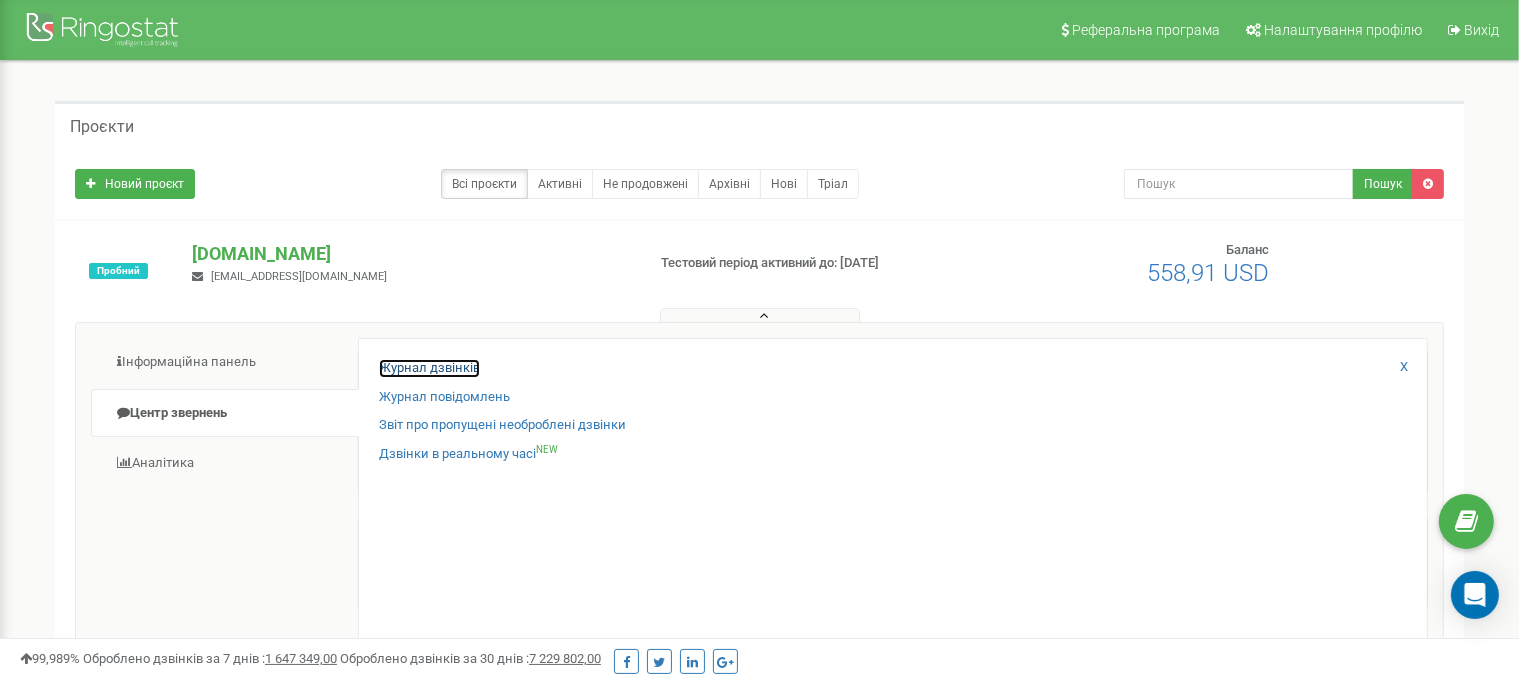 click on "Журнал дзвінків" at bounding box center [429, 368] 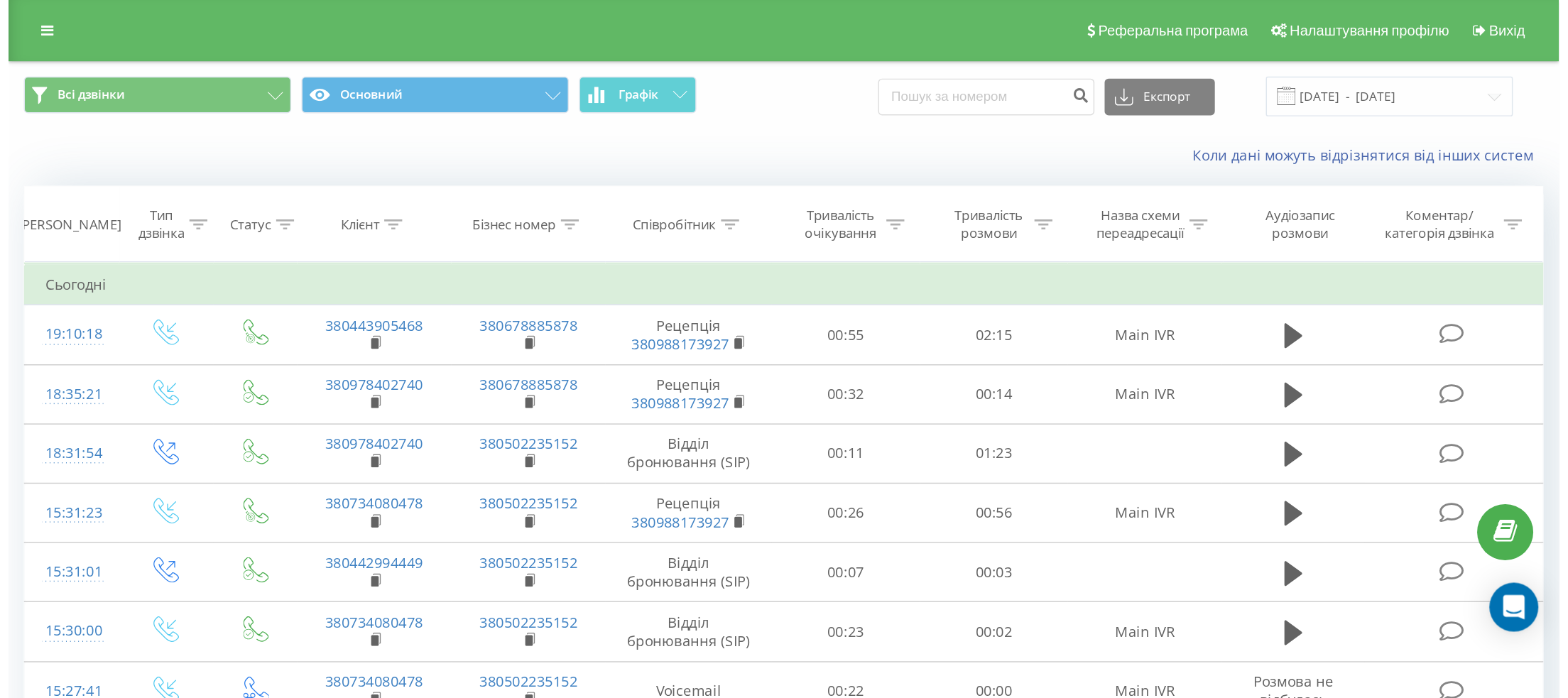 scroll, scrollTop: 0, scrollLeft: 0, axis: both 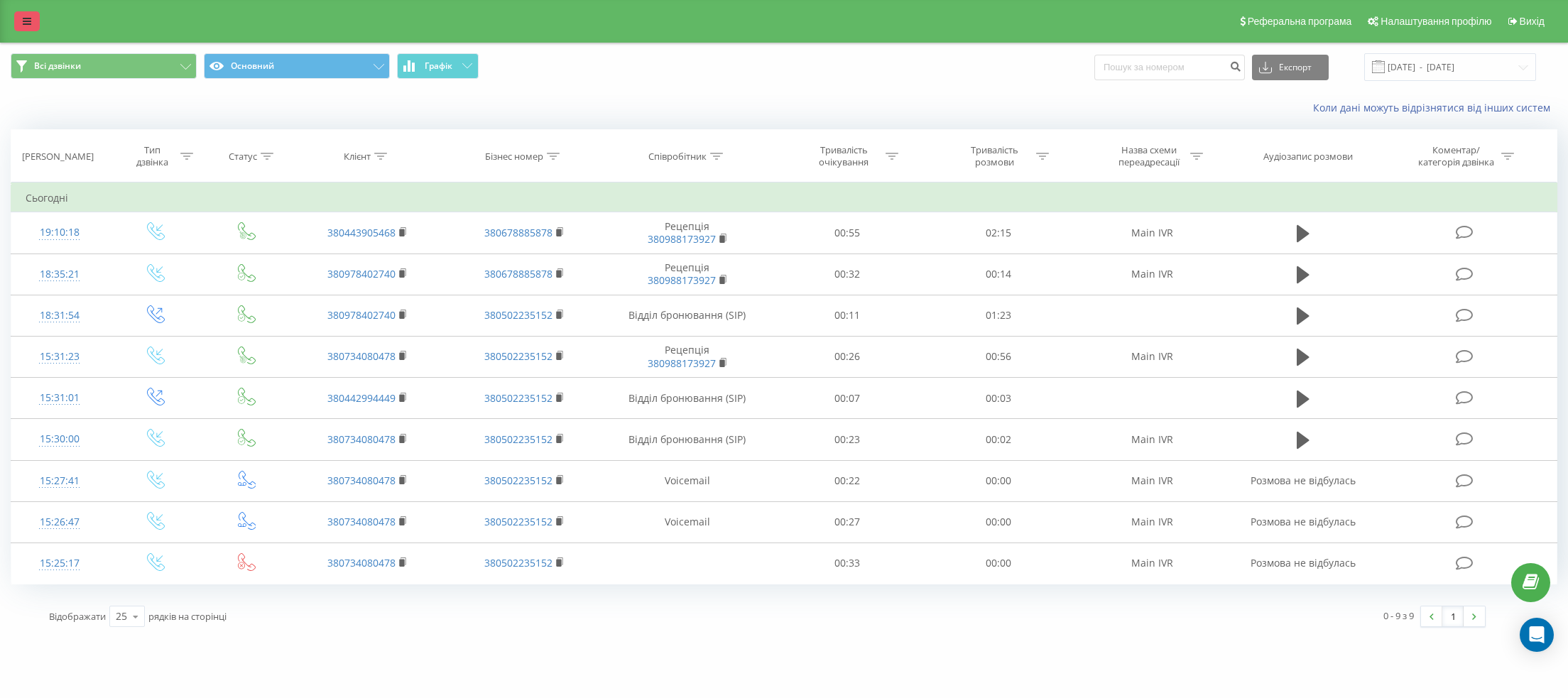 click at bounding box center (27, 21) 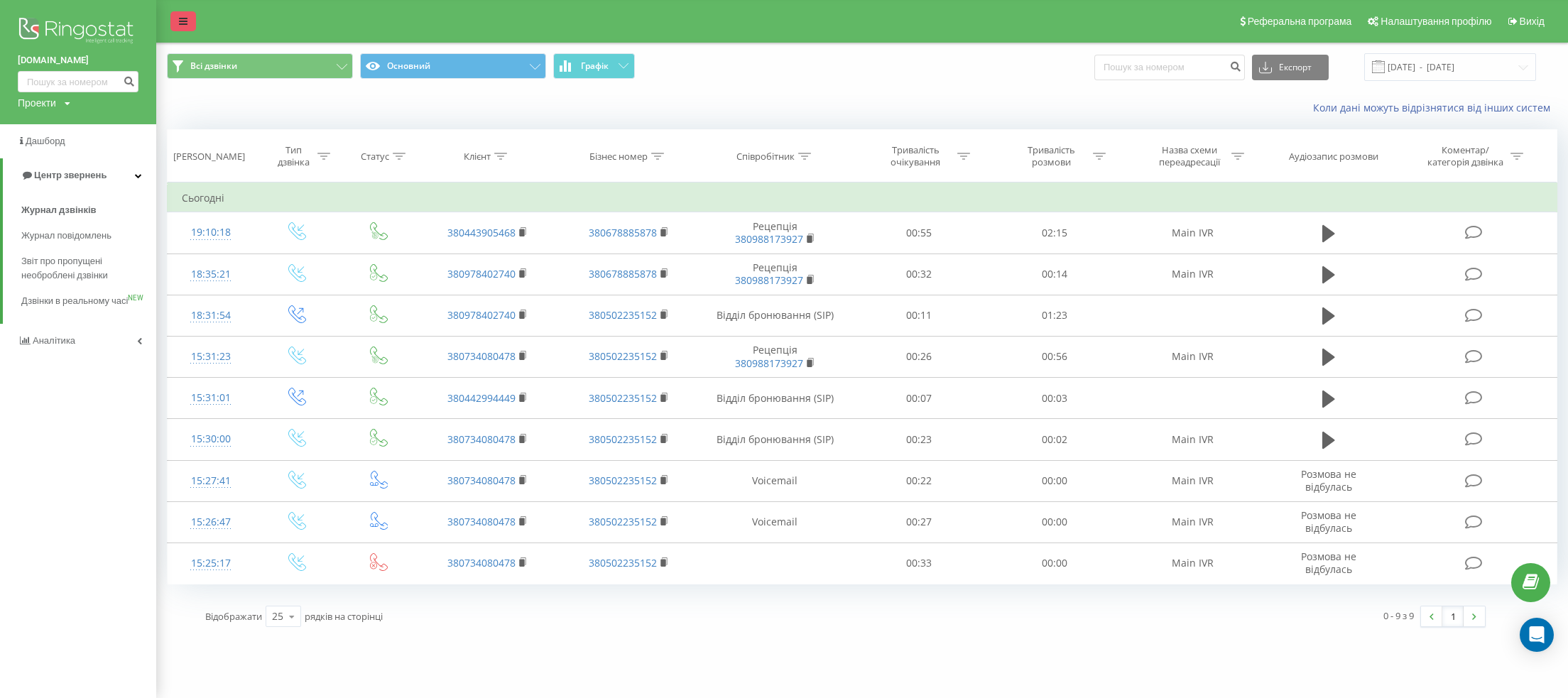 click at bounding box center (183, 21) 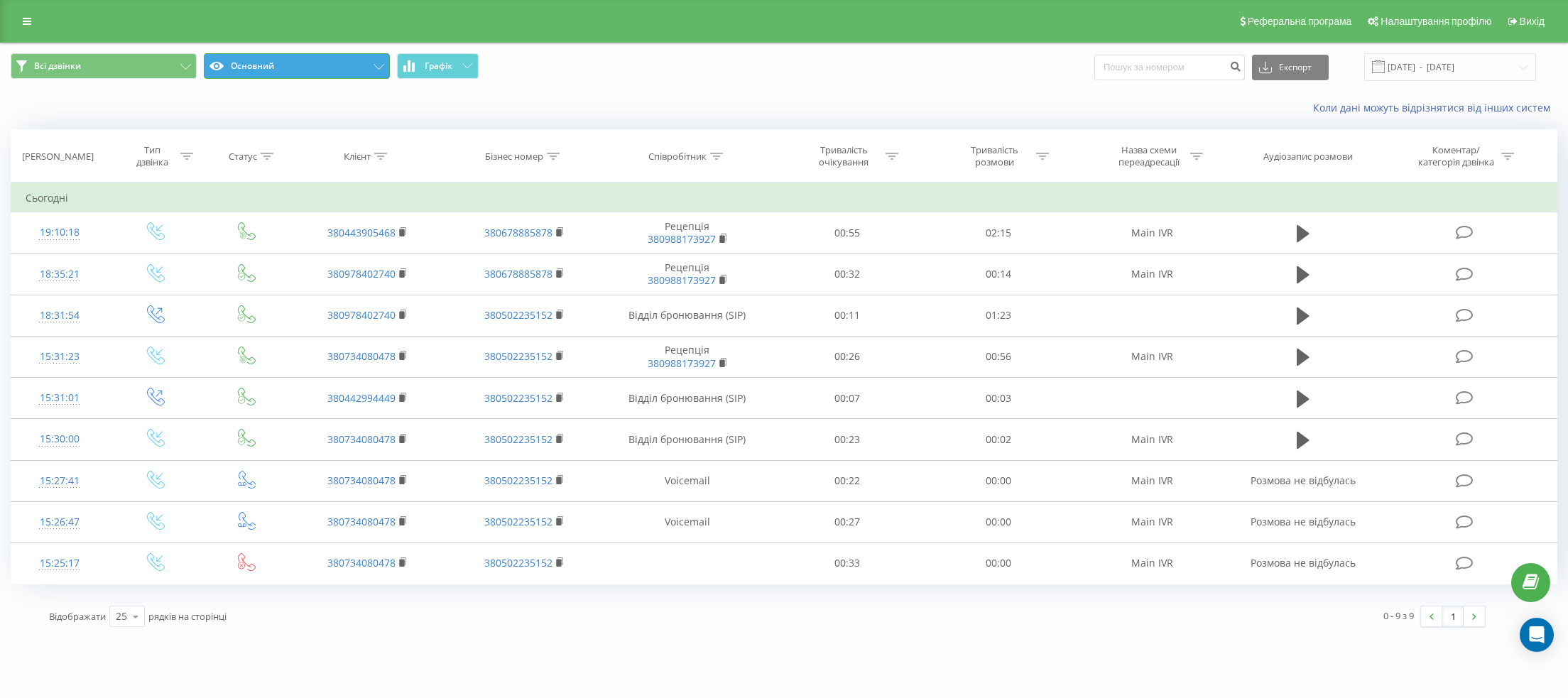 click on "Основний" at bounding box center (297, 66) 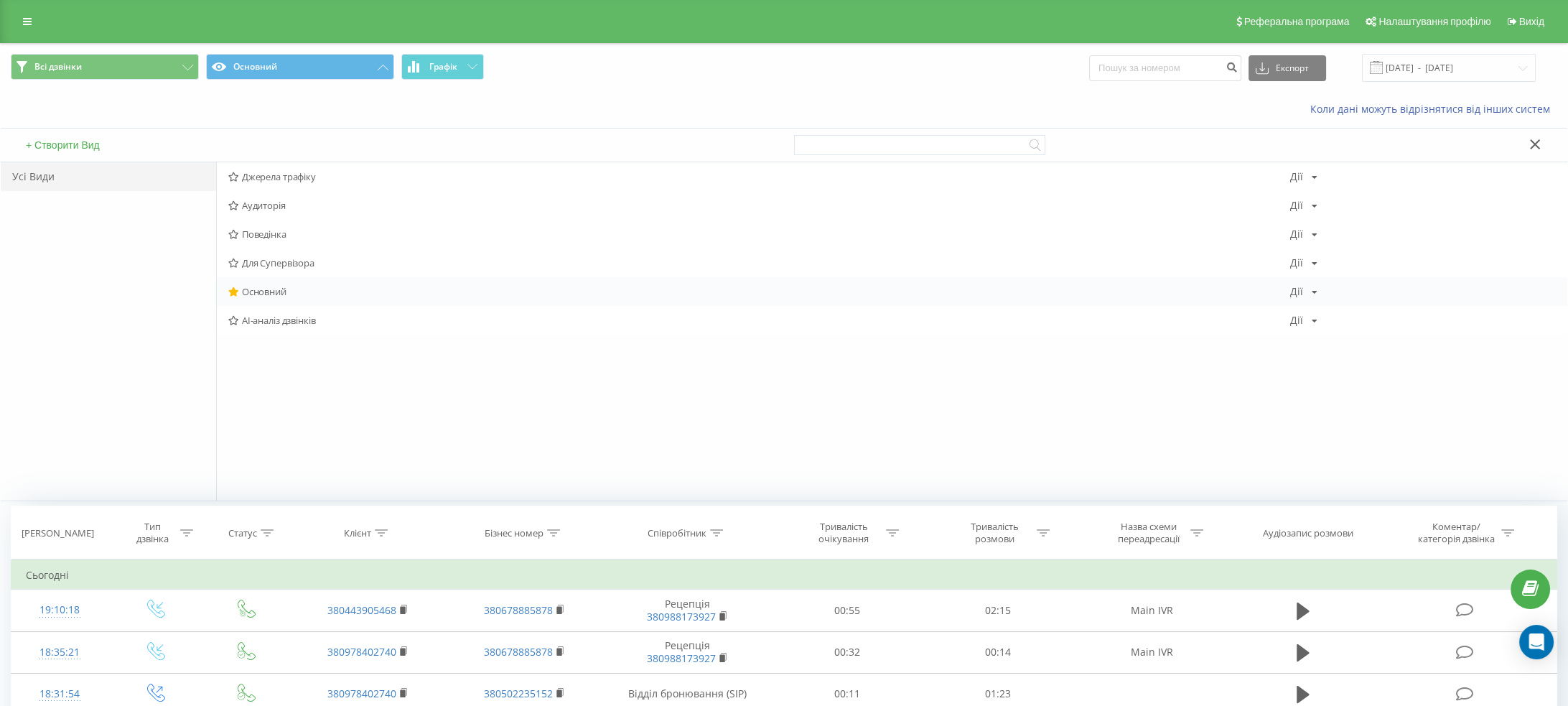 click on "Дії Редагувати Копіювати Видалити За замовчуванням Поділитися" at bounding box center [1304, 292] 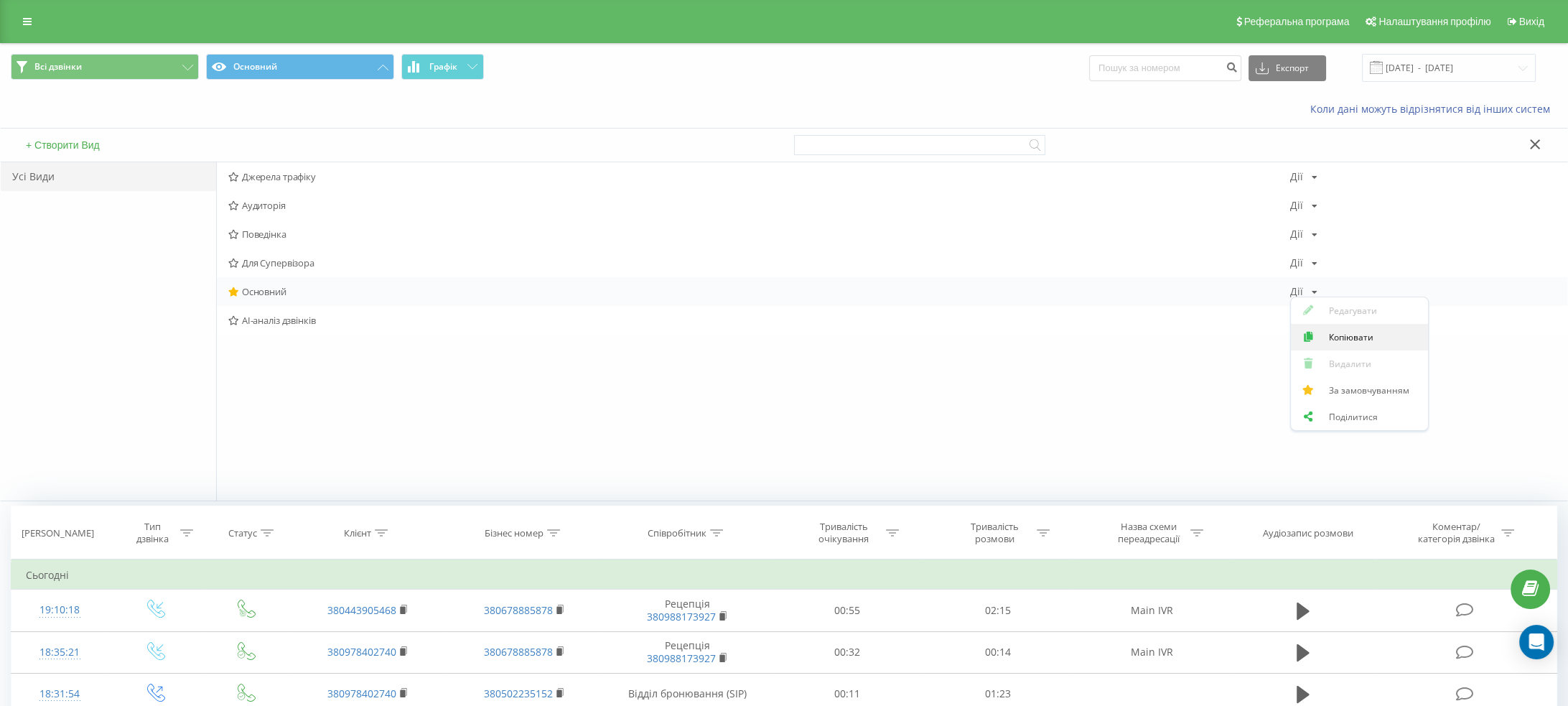 click on "Копіювати" at bounding box center (1351, 337) 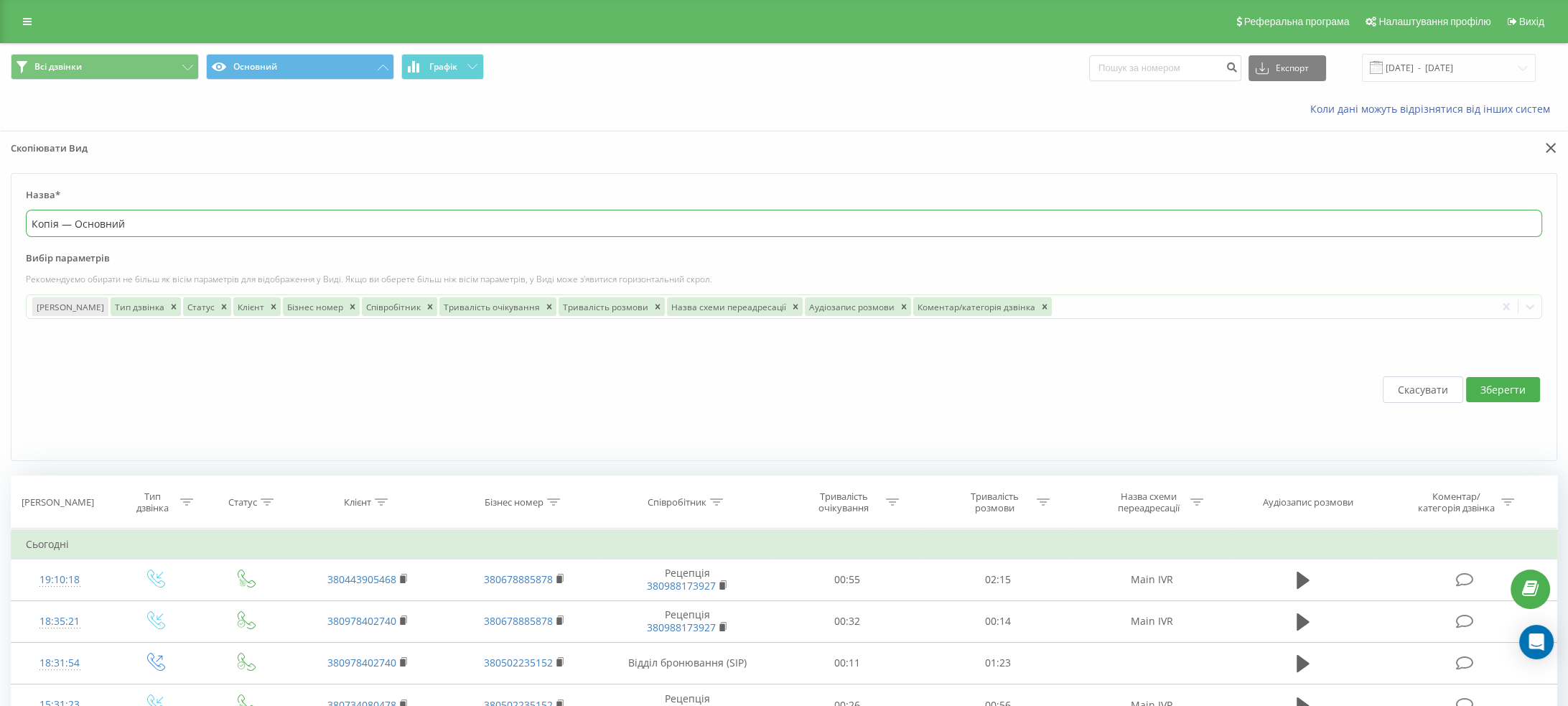 click on "Копія — Основний" at bounding box center (784, 223) 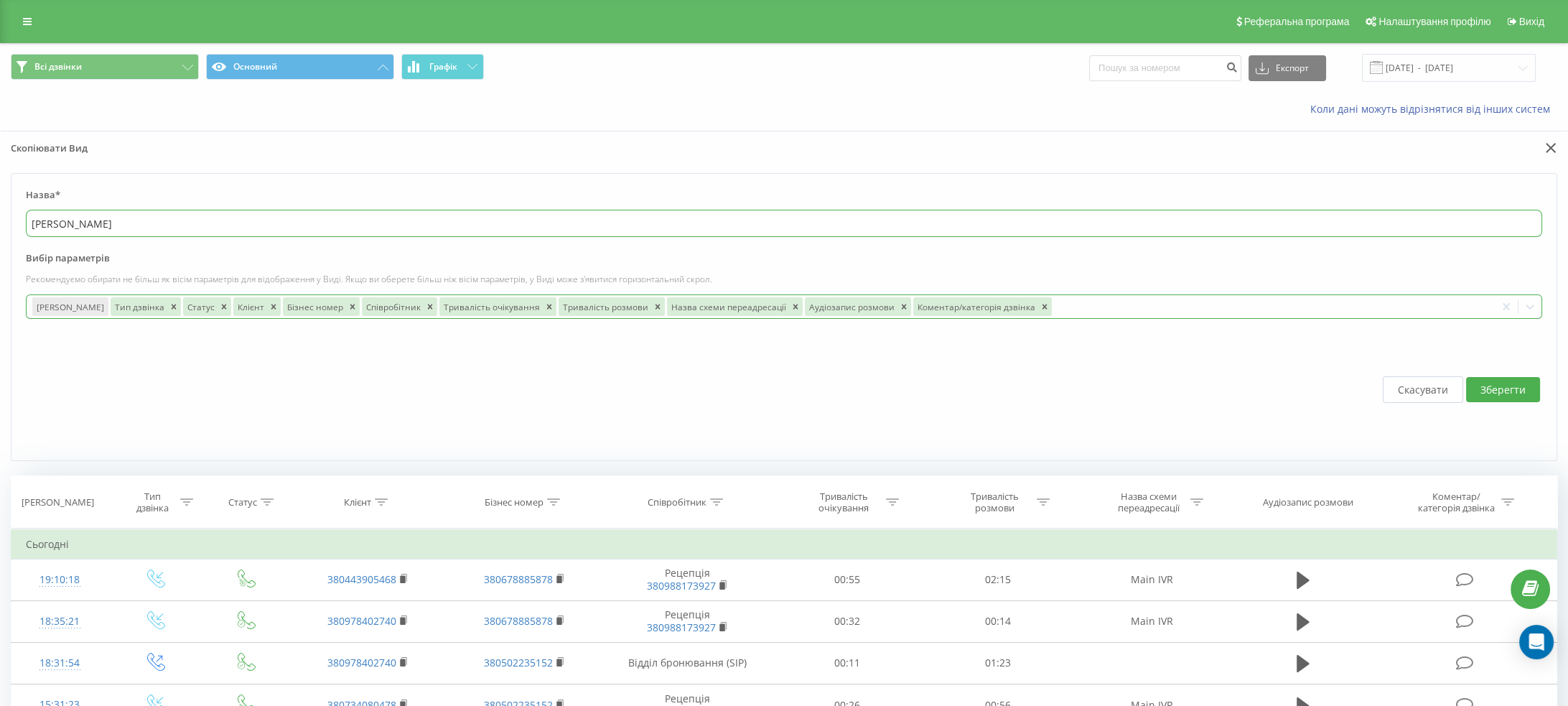 type on "Karolina" 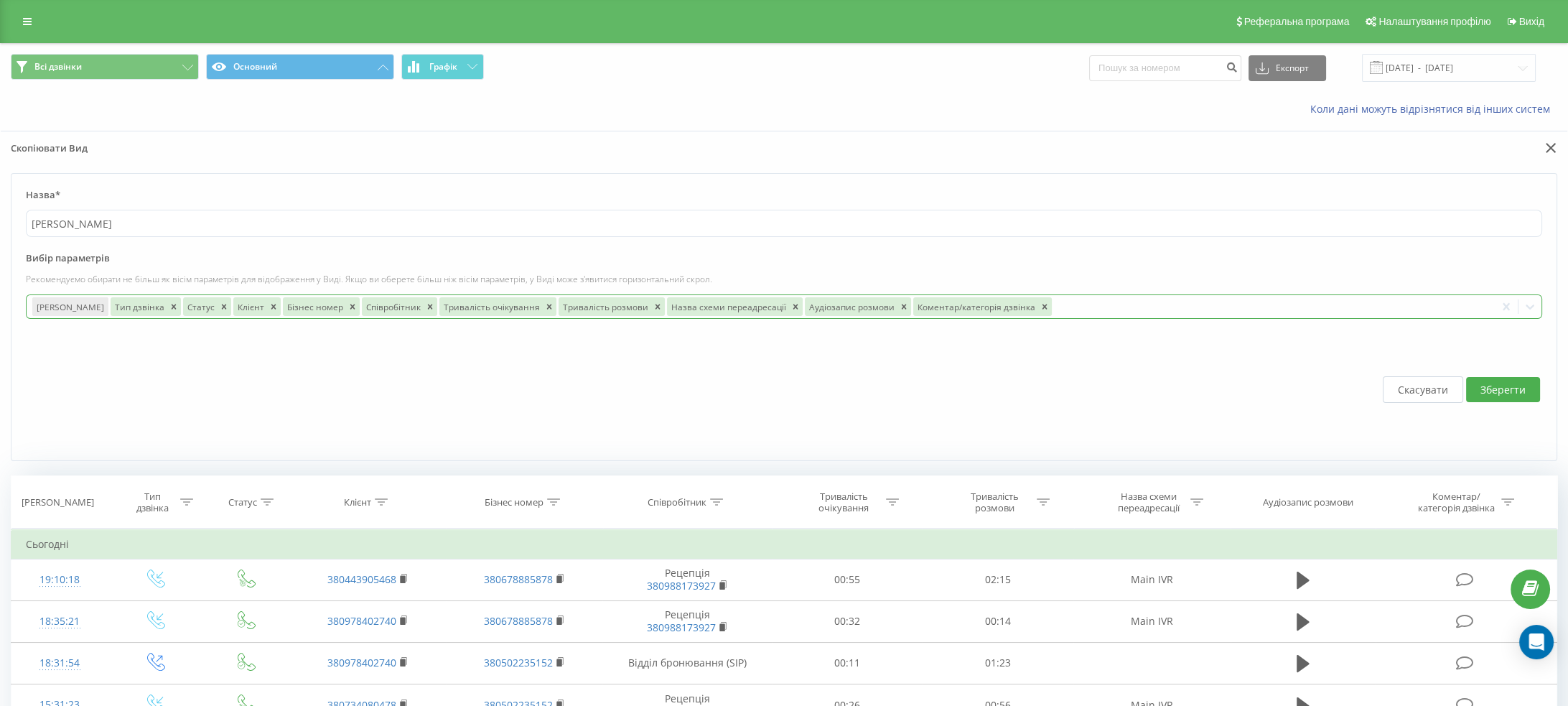 click at bounding box center [1271, 306] 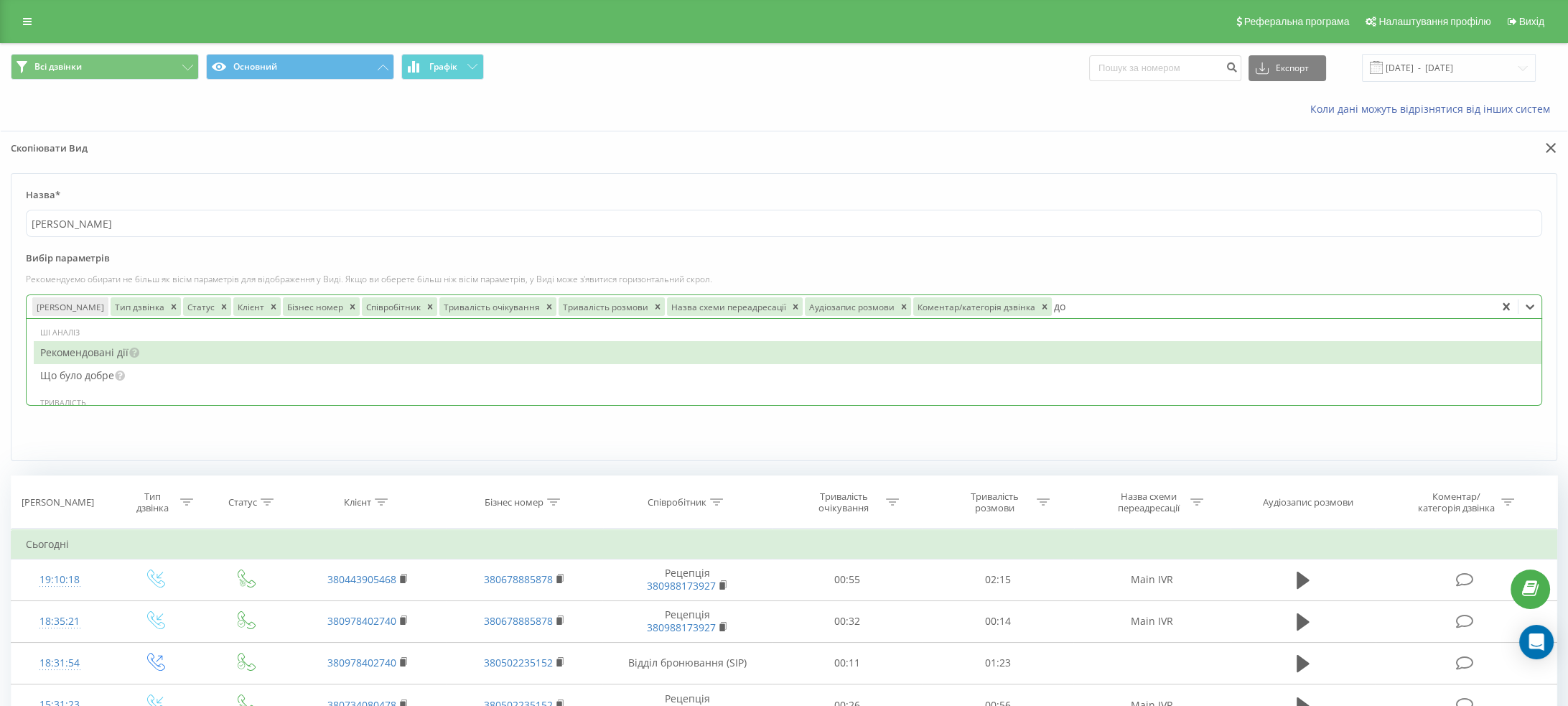 type on "дод" 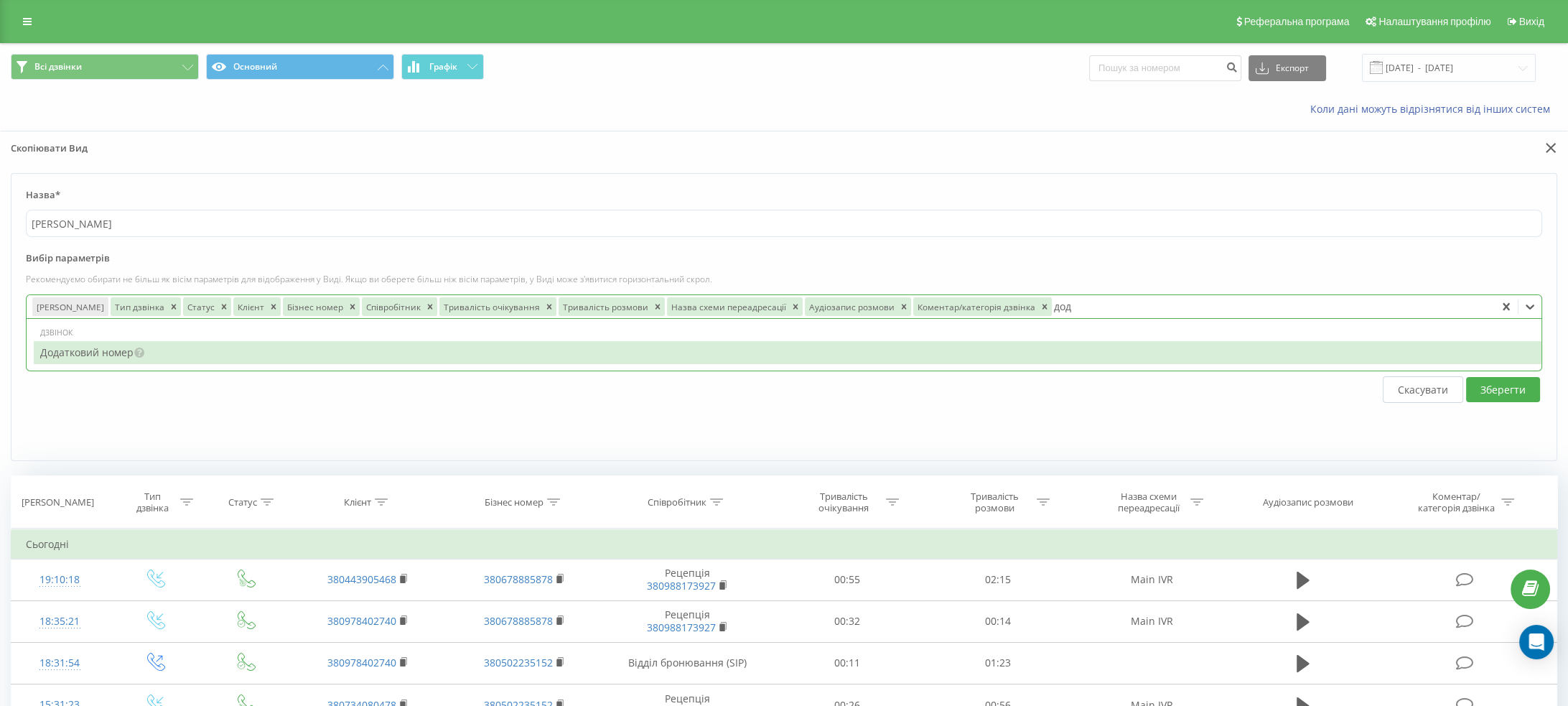 click on "Додатковий номер" at bounding box center (788, 353) 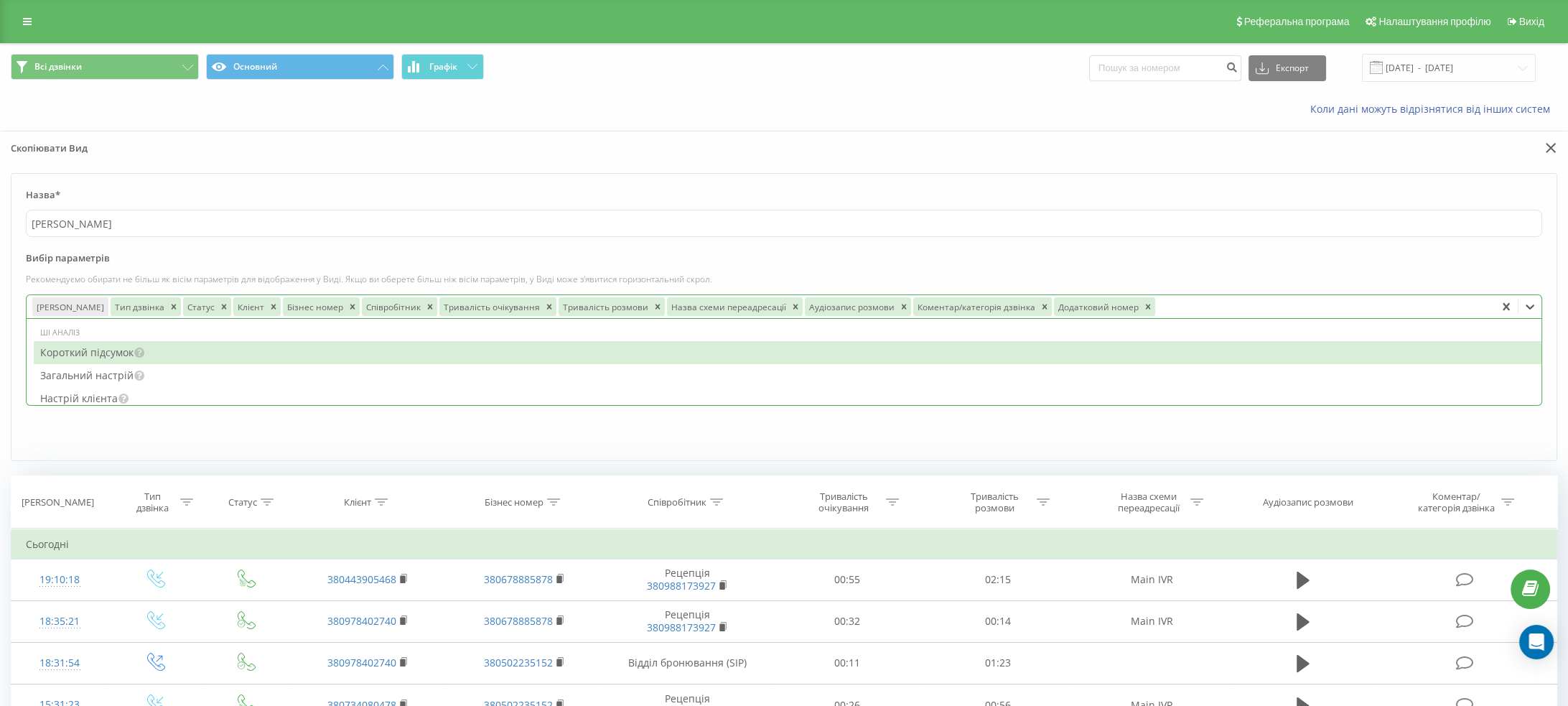 click on "Назва* Karolina Вибір параметрів Рекомендуємо обирати не більш як вісім параметрів для відображення у Виді. Якщо ви оберете більш ніж вісім параметрів, у Виді може з'явитися горизонтальний скрол. option Додатковий номер, selected. option Короткий підсумок focused, 1 of 61. 61 results available. Use Up and Down to choose options, press Enter to select the currently focused option, press Escape to exit the menu, press Tab to select the option and exit the menu. Дата дзвінка Тип дзвінка Статус Клієнт Бізнес номер Співробітник Тривалість очікування Тривалість розмови Назва схеми переадресації Аудіозапис розмови Коментар/категорія дзвінка Додатковий номер Custom1" at bounding box center [784, 317] 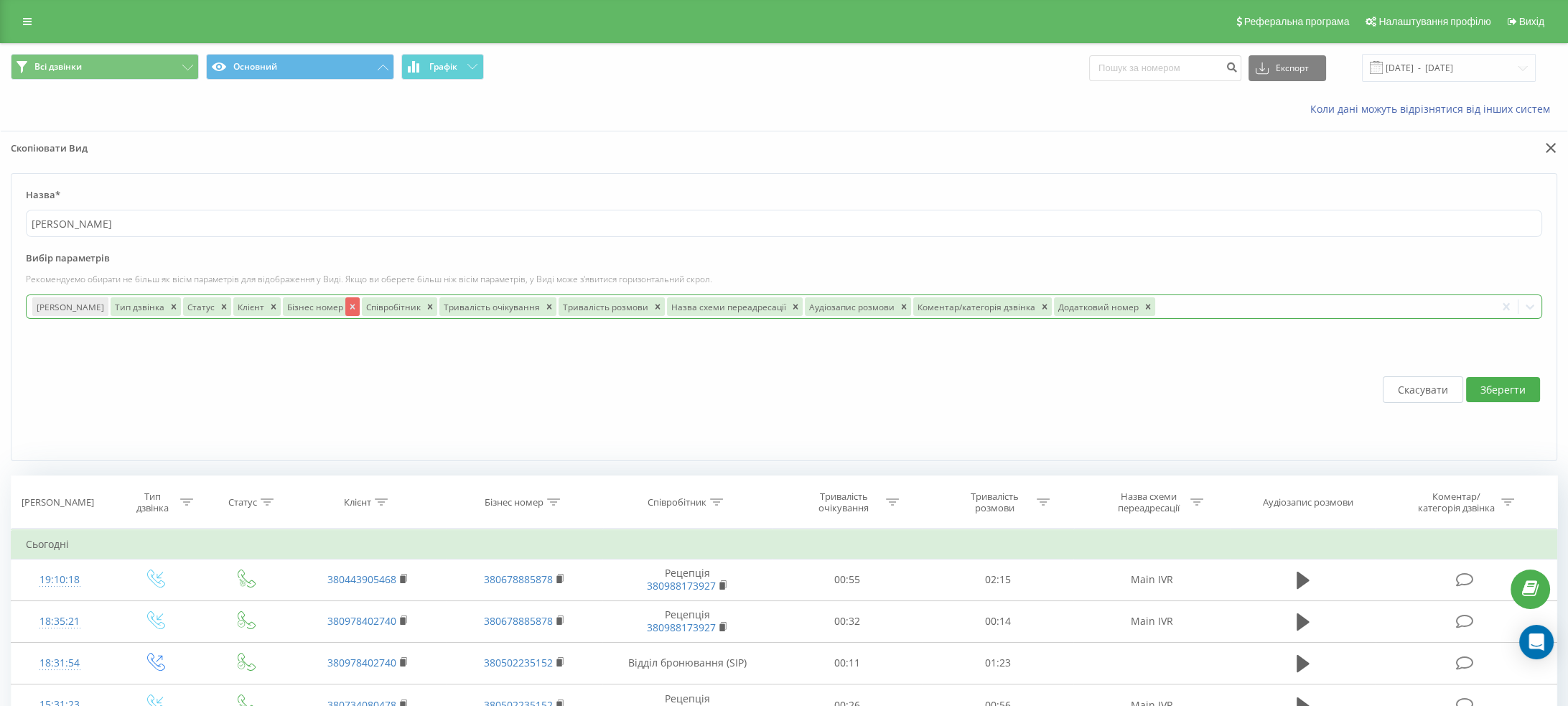click 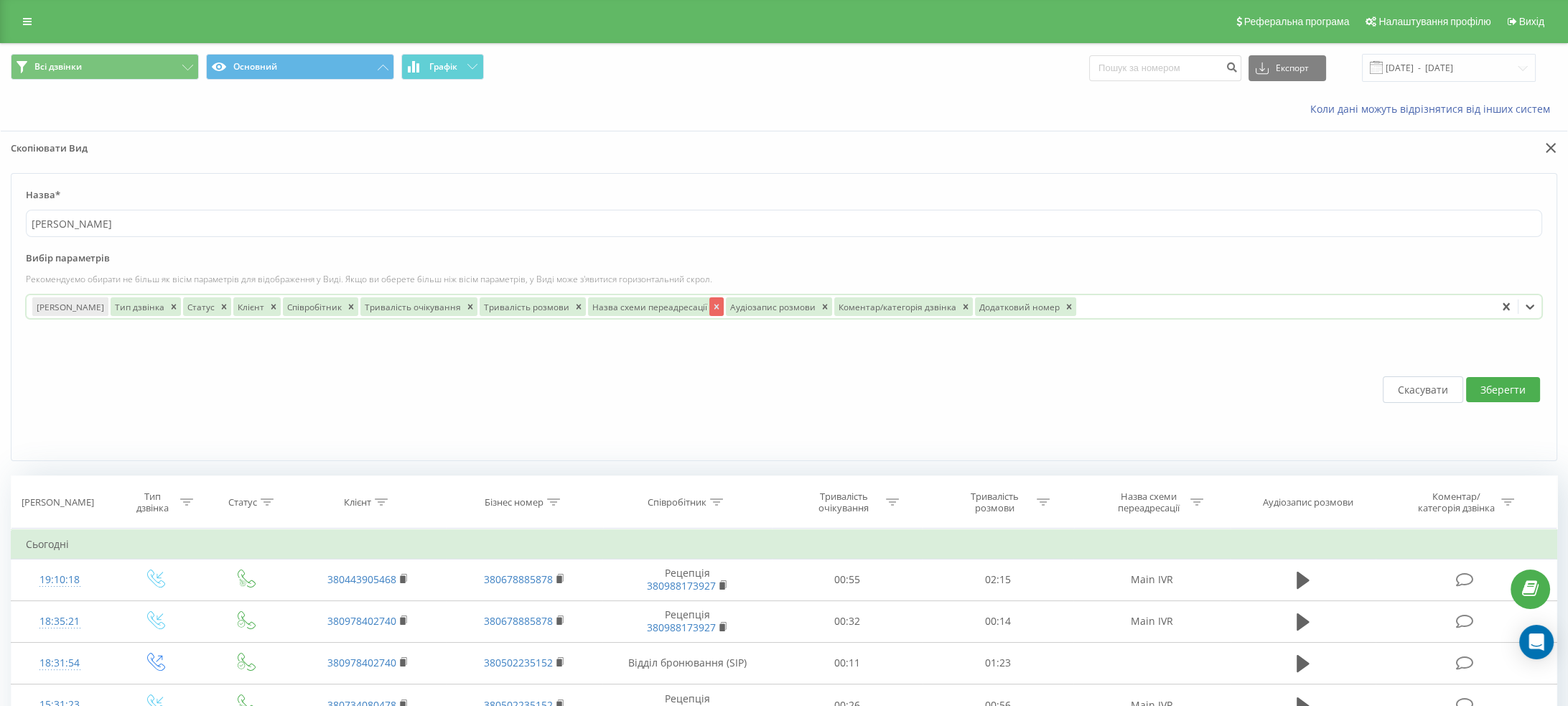 click 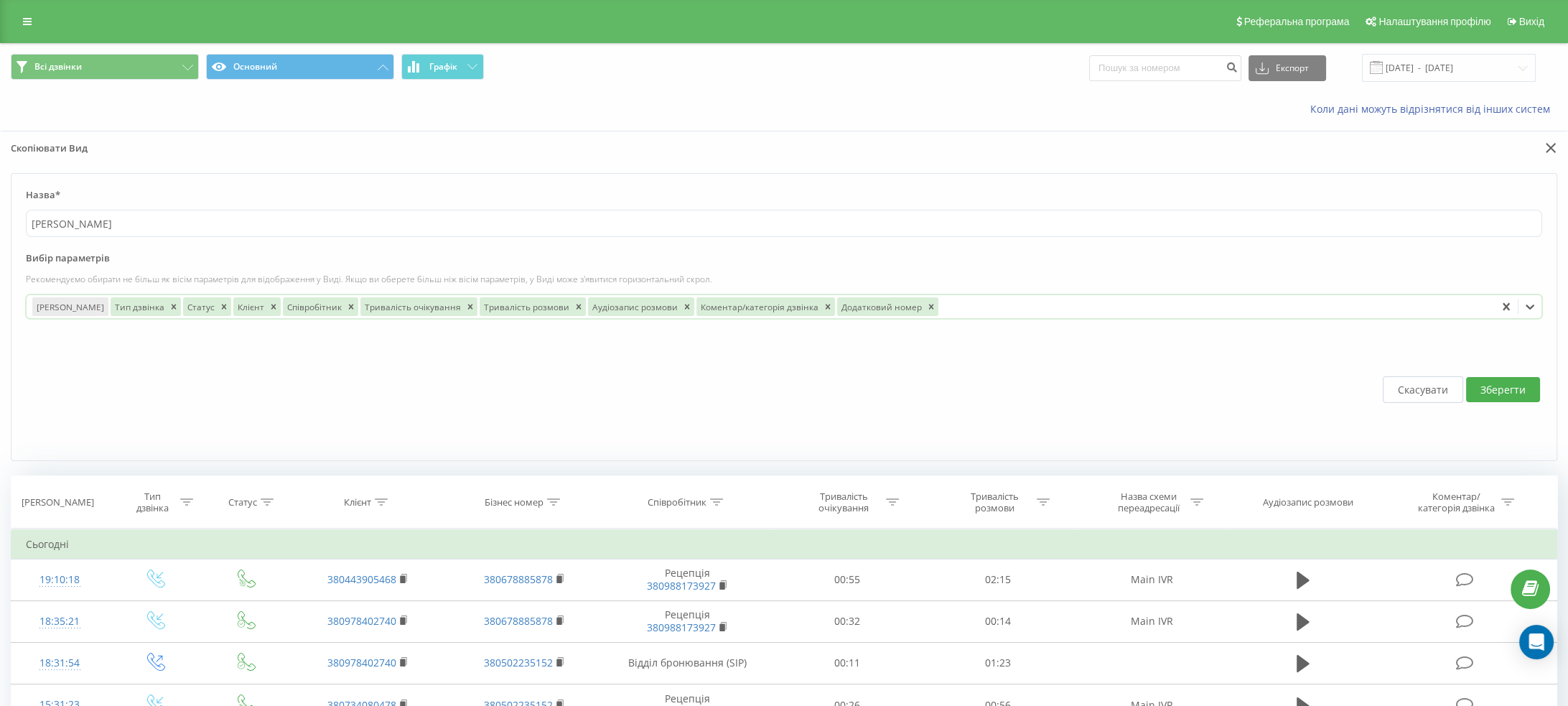 click on "Зберегти" at bounding box center (1503, 389) 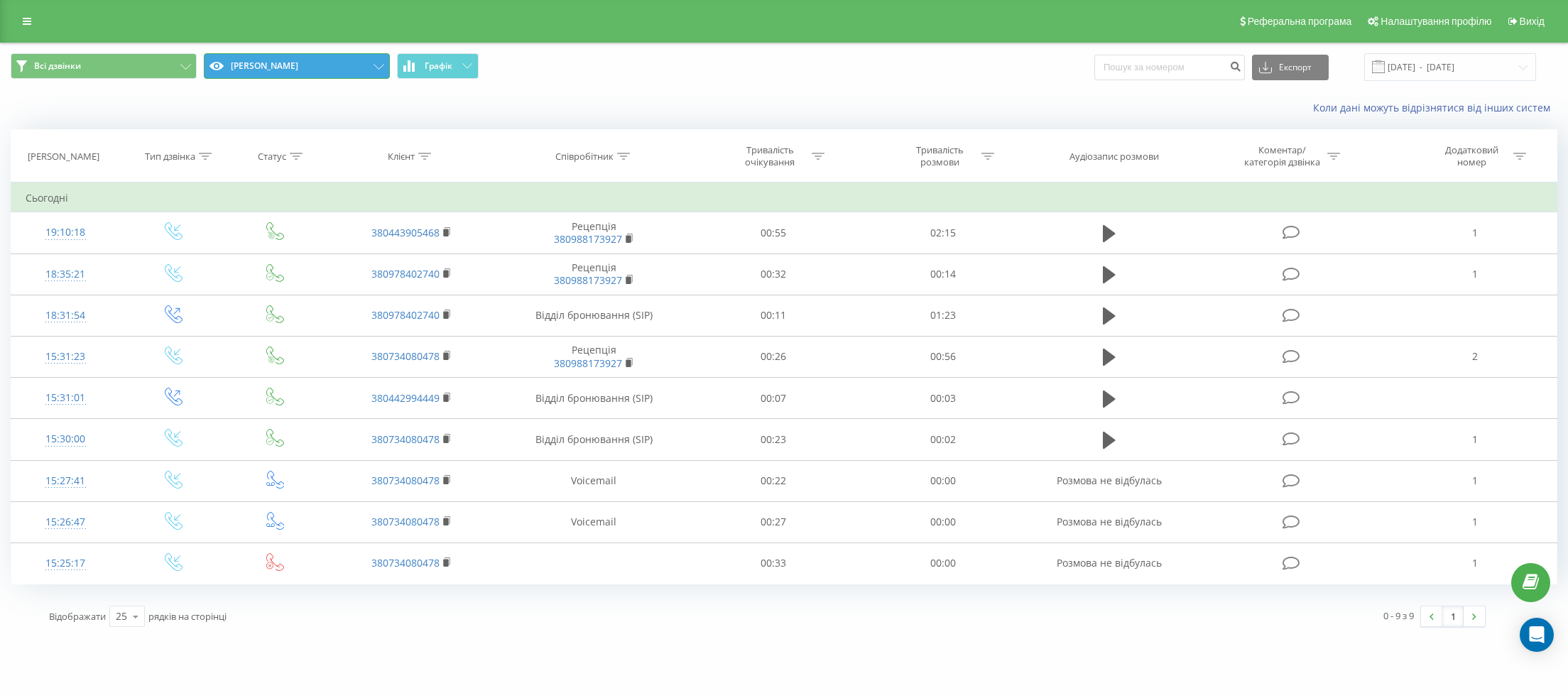click on "Karolina" at bounding box center (297, 66) 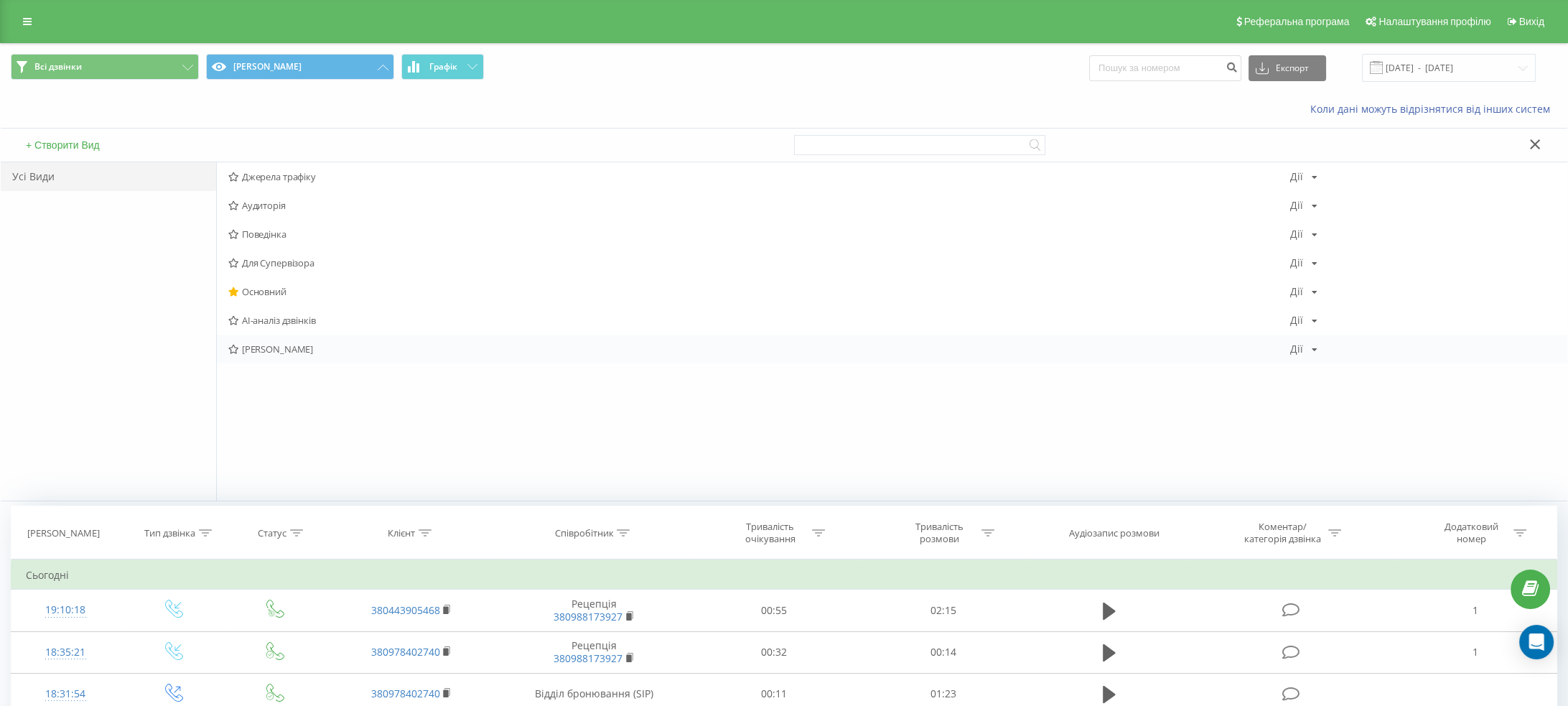 click on "Karolina Дії Редагувати Копіювати Видалити За замовчуванням Поділитися" at bounding box center (892, 349) 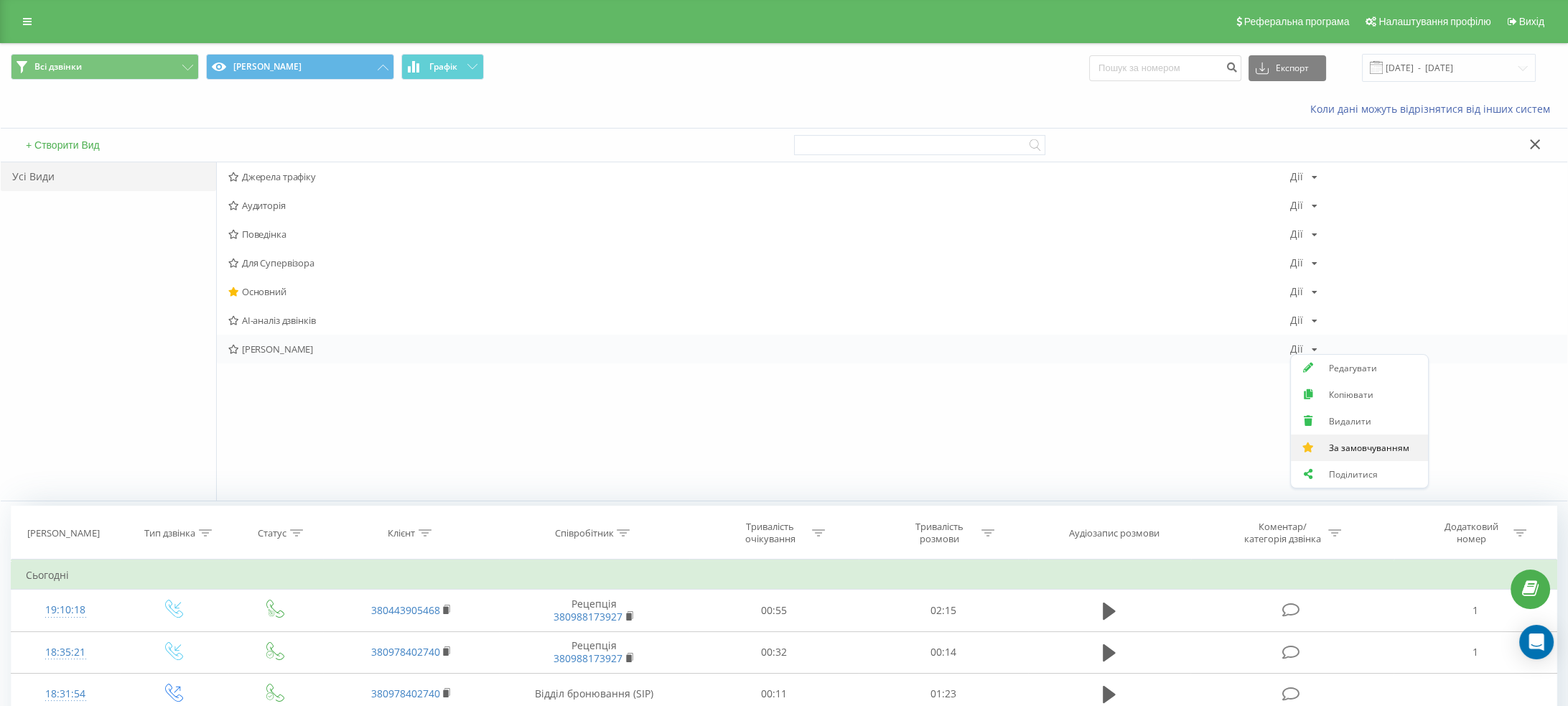 click on "За замовчуванням" at bounding box center (1369, 447) 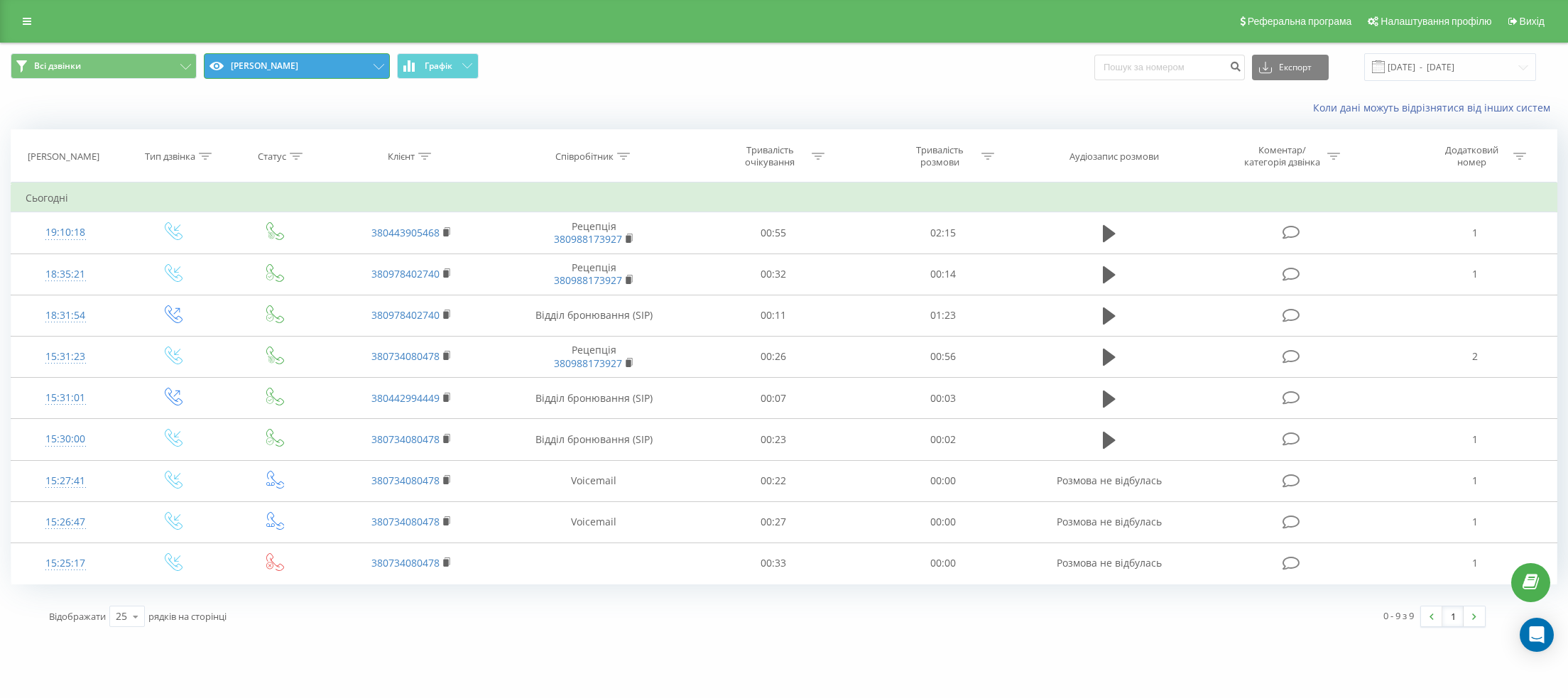 click on "Karolina" at bounding box center (297, 66) 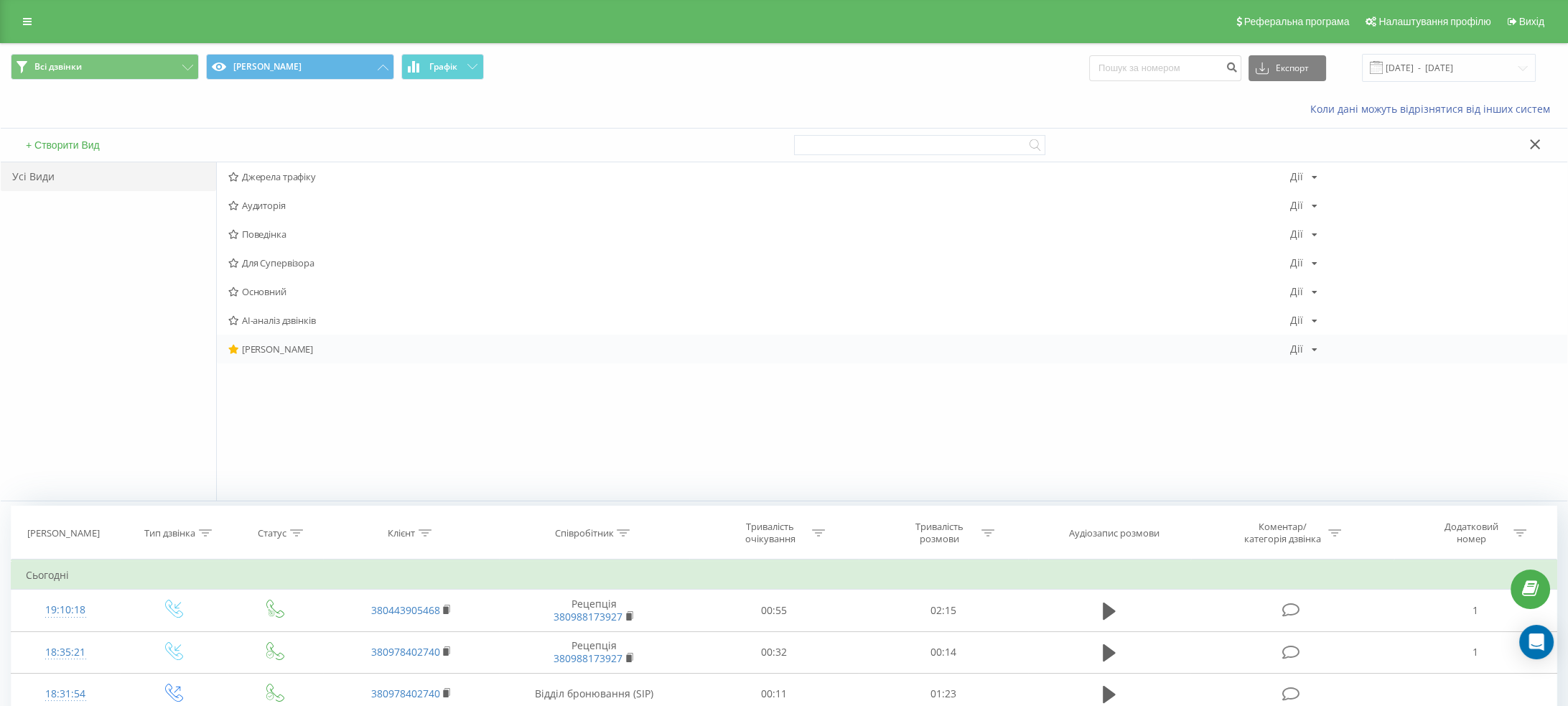 click at bounding box center (1315, 350) 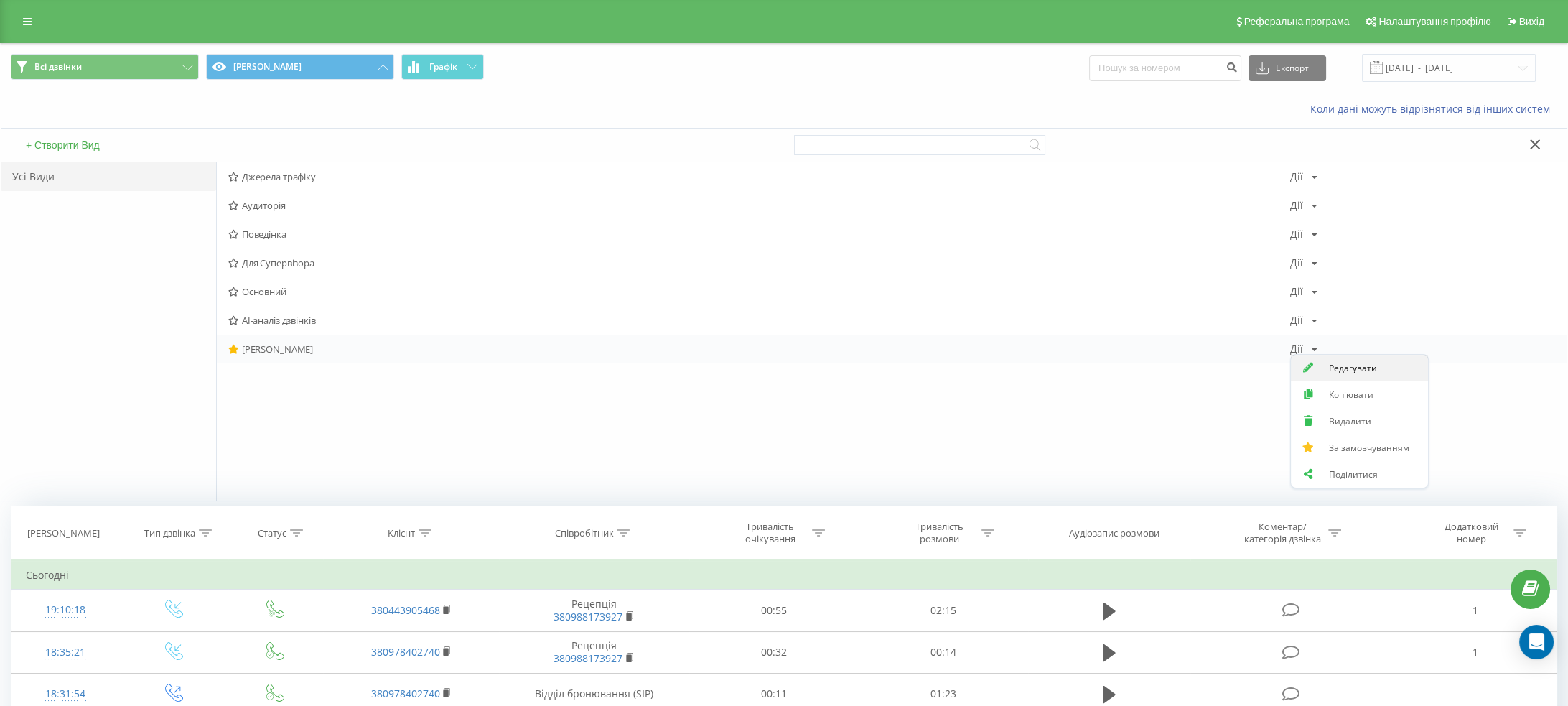 click on "Редагувати" at bounding box center (1359, 368) 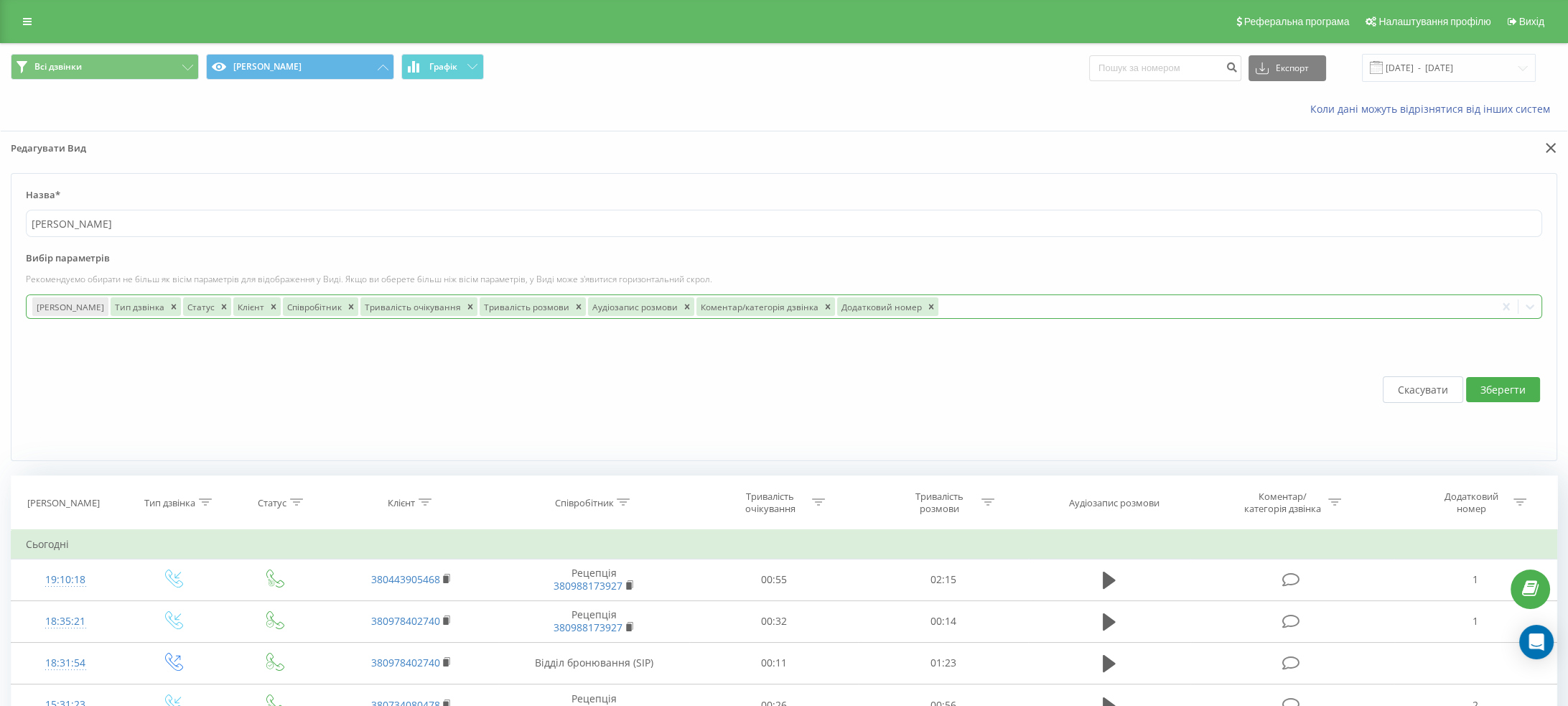 click at bounding box center (1215, 306) 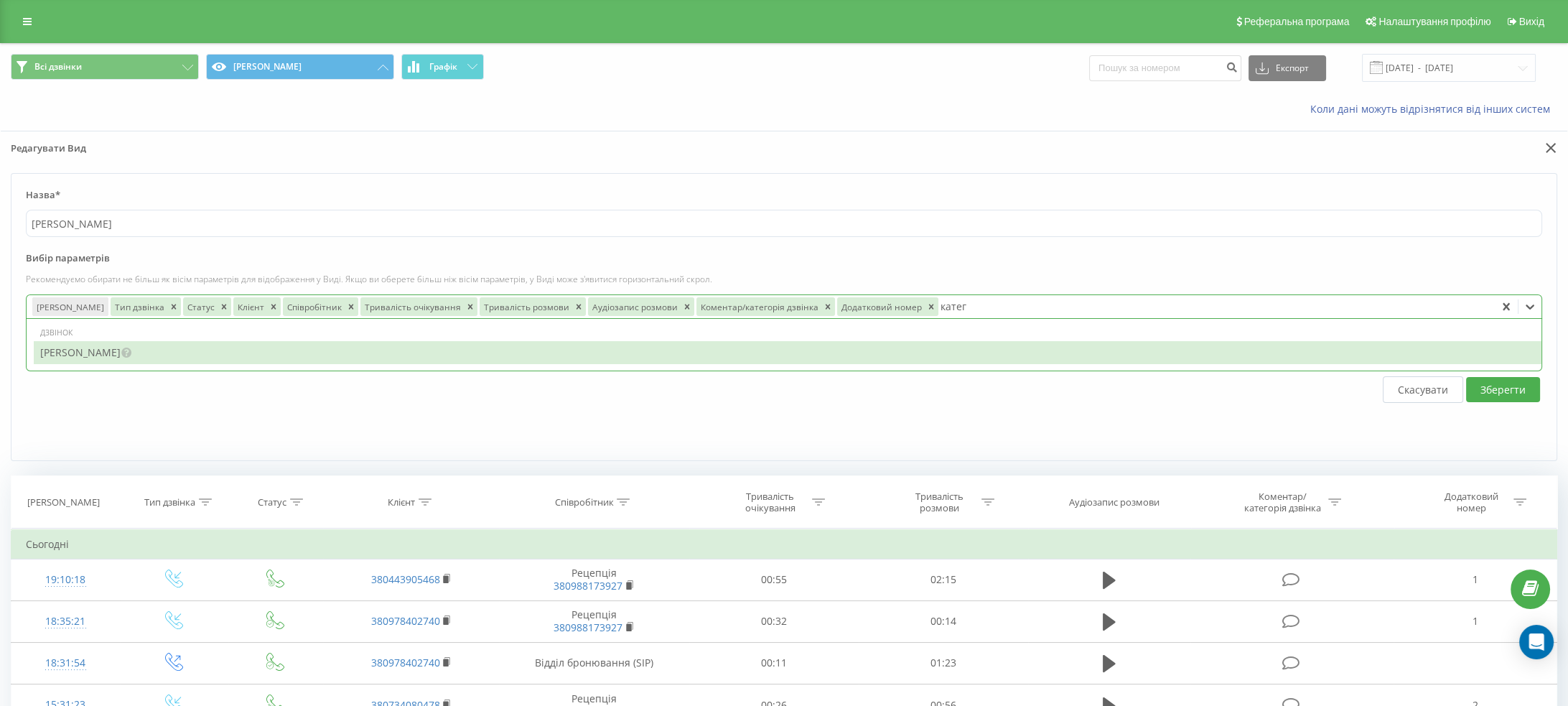 type on "катего" 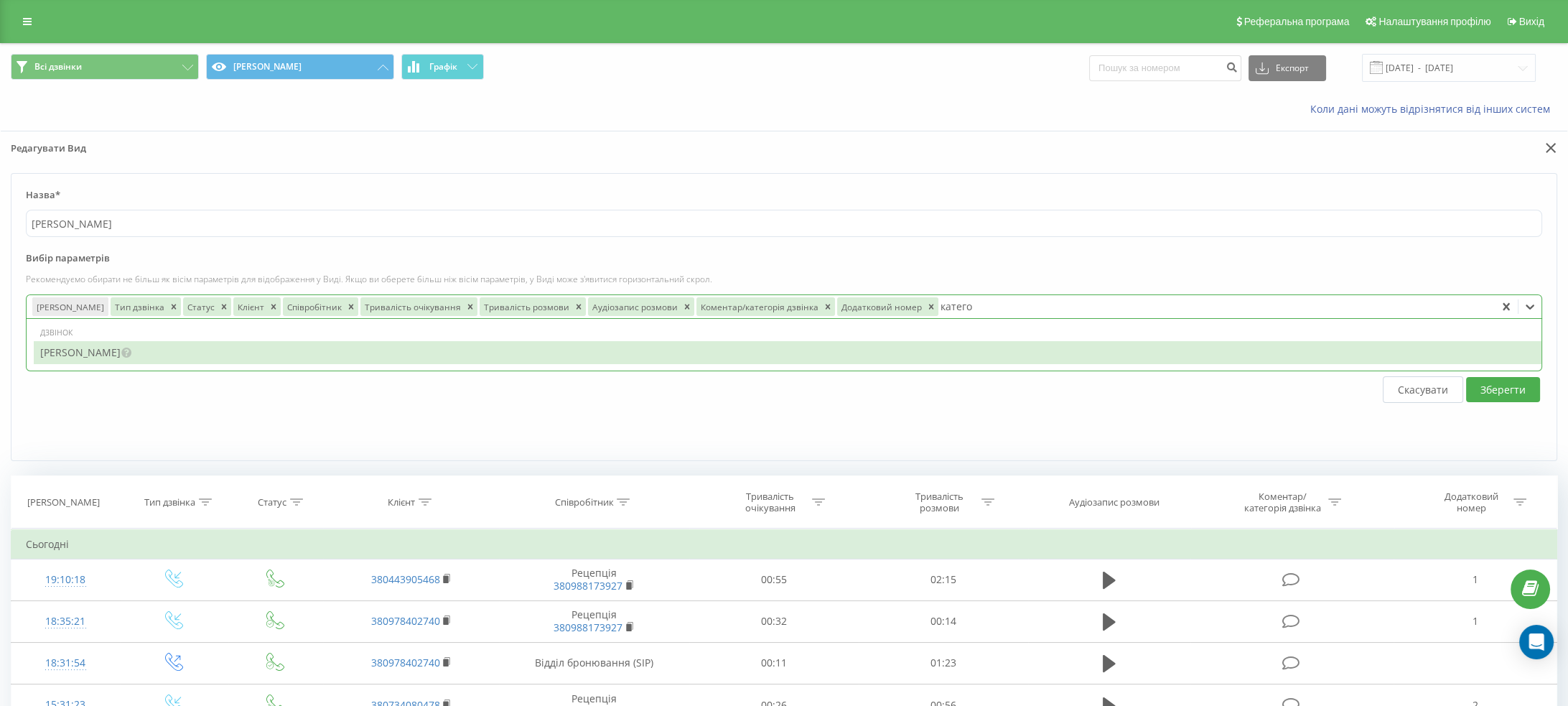 click on "Категорія дзвінка" at bounding box center (788, 353) 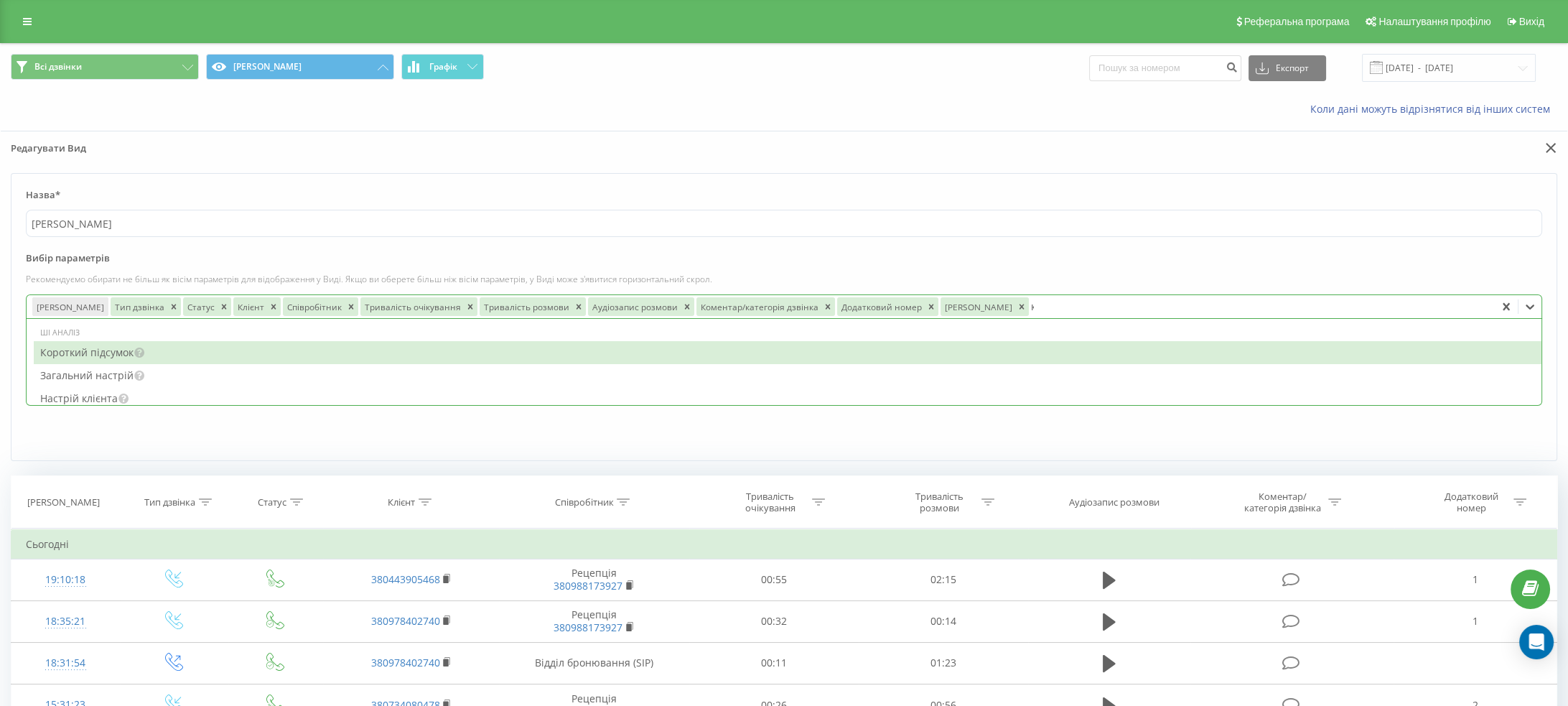 type 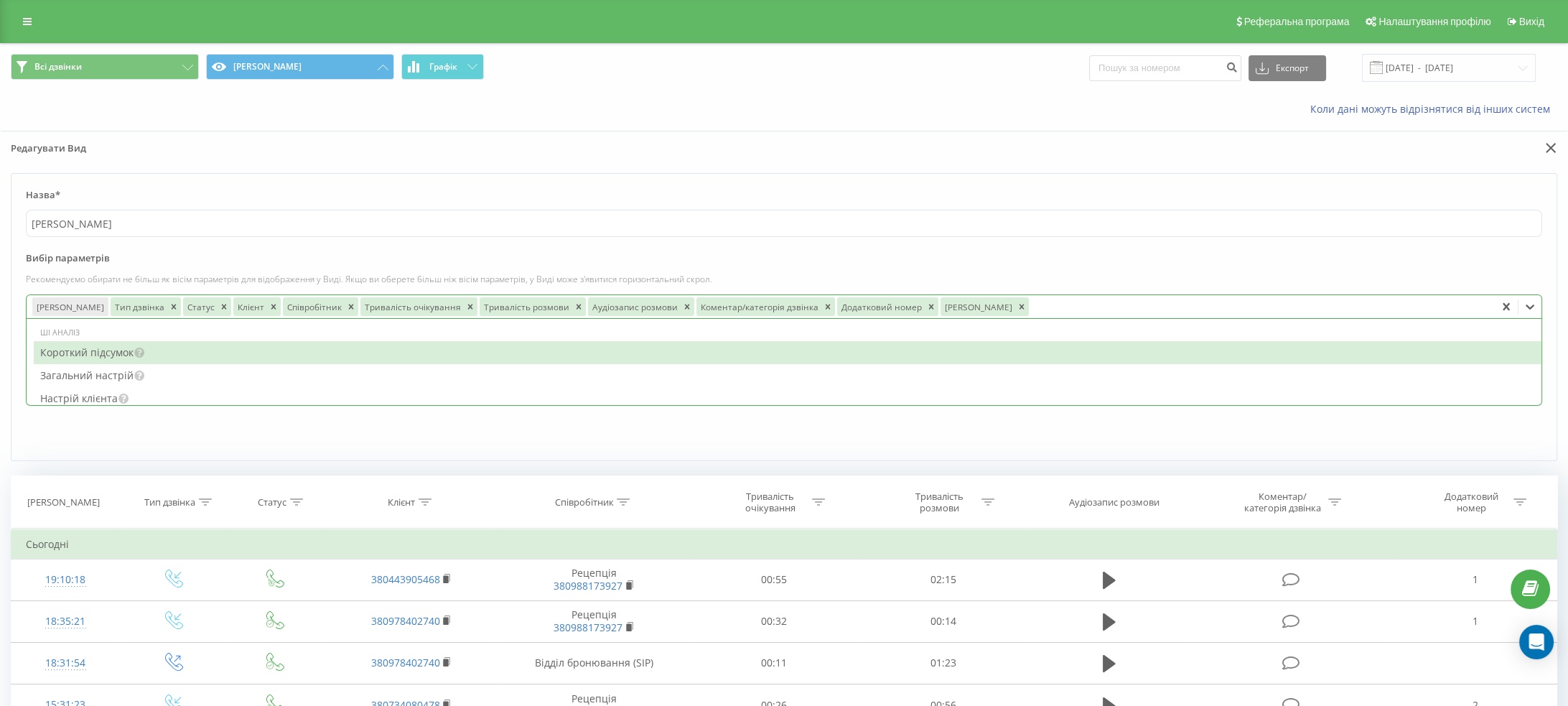 click on "Рекомендуємо обирати не більш як вісім параметрів для відображення у Виді. Якщо ви оберете більш ніж вісім параметрів, у Виді може з'явитися горизонтальний скрол." at bounding box center [784, 279] 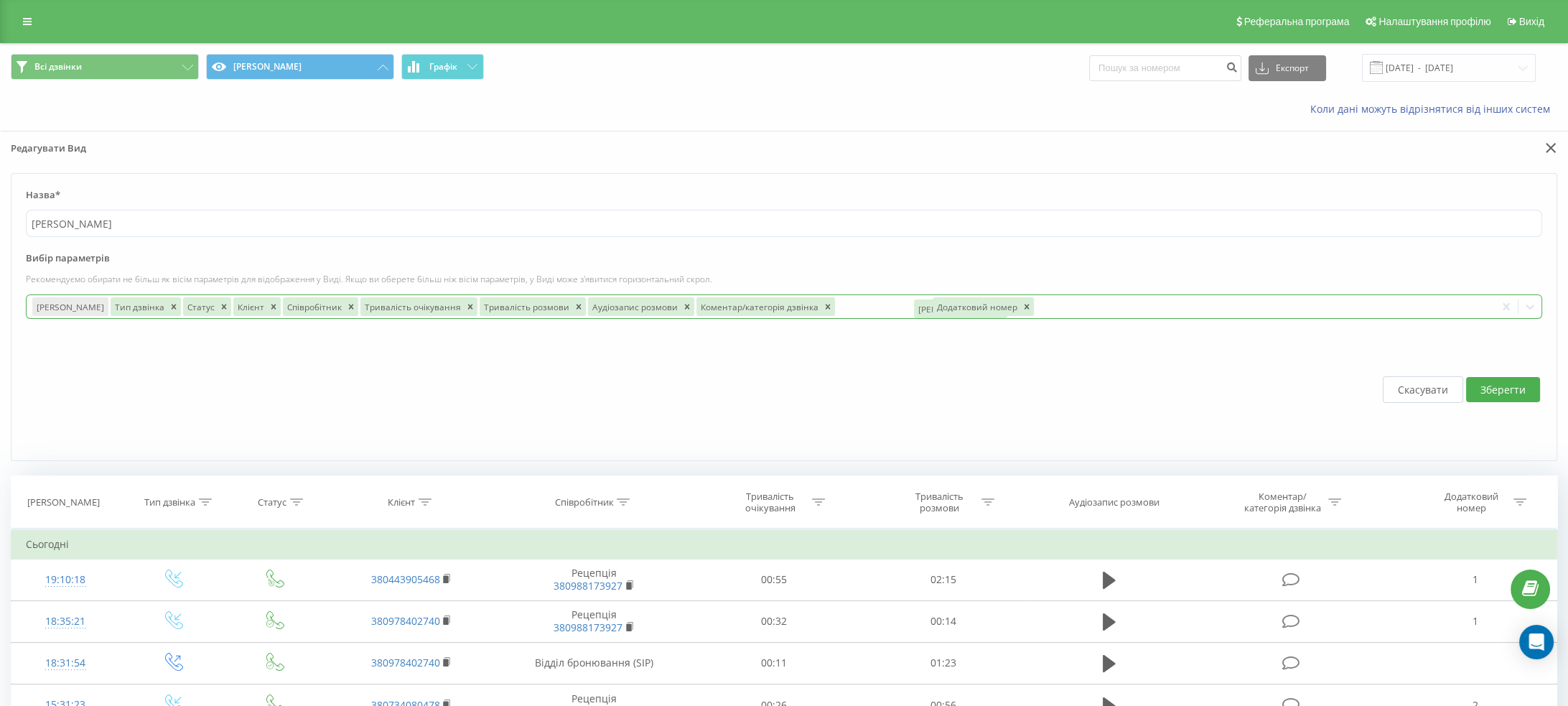 drag, startPoint x: 962, startPoint y: 309, endPoint x: 837, endPoint y: 310, distance: 125.004 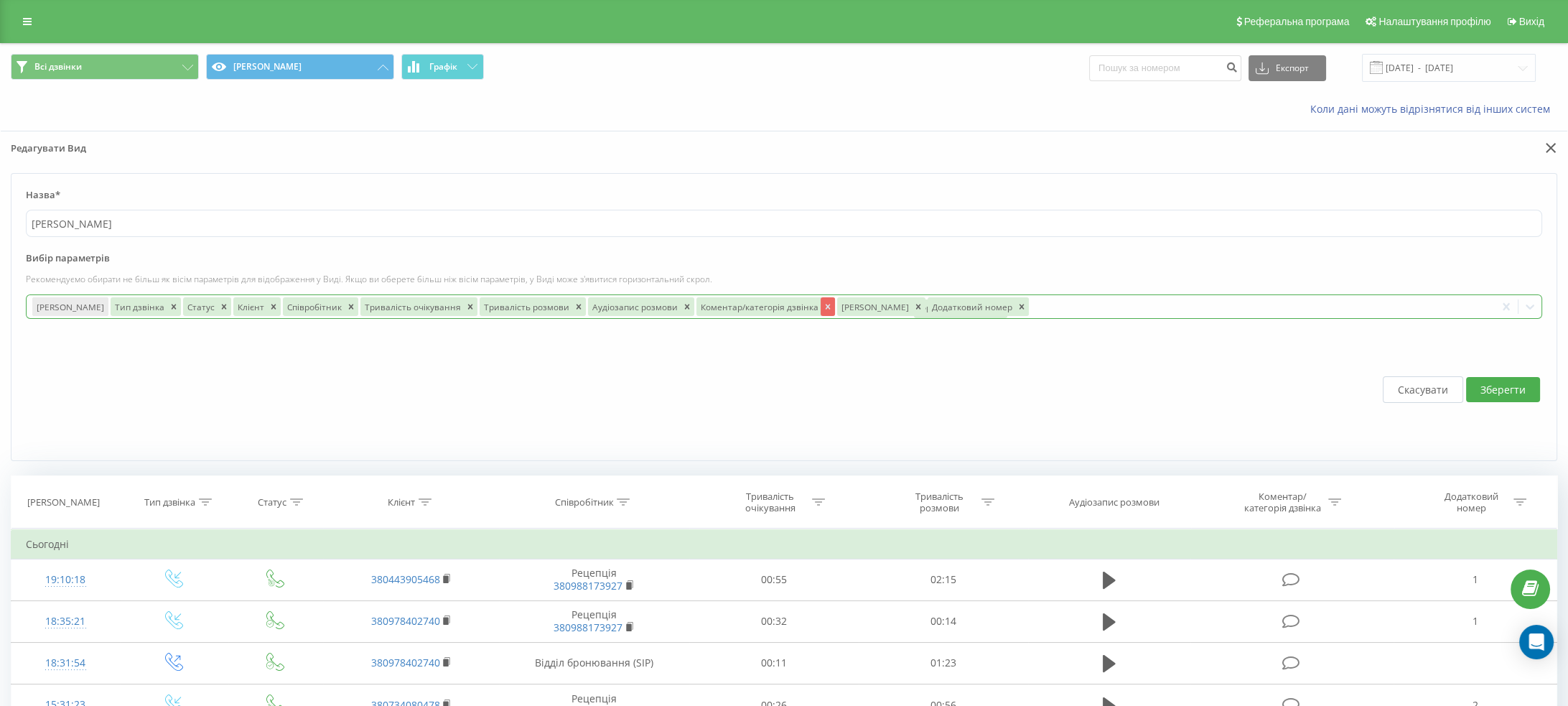 click at bounding box center [828, 307] 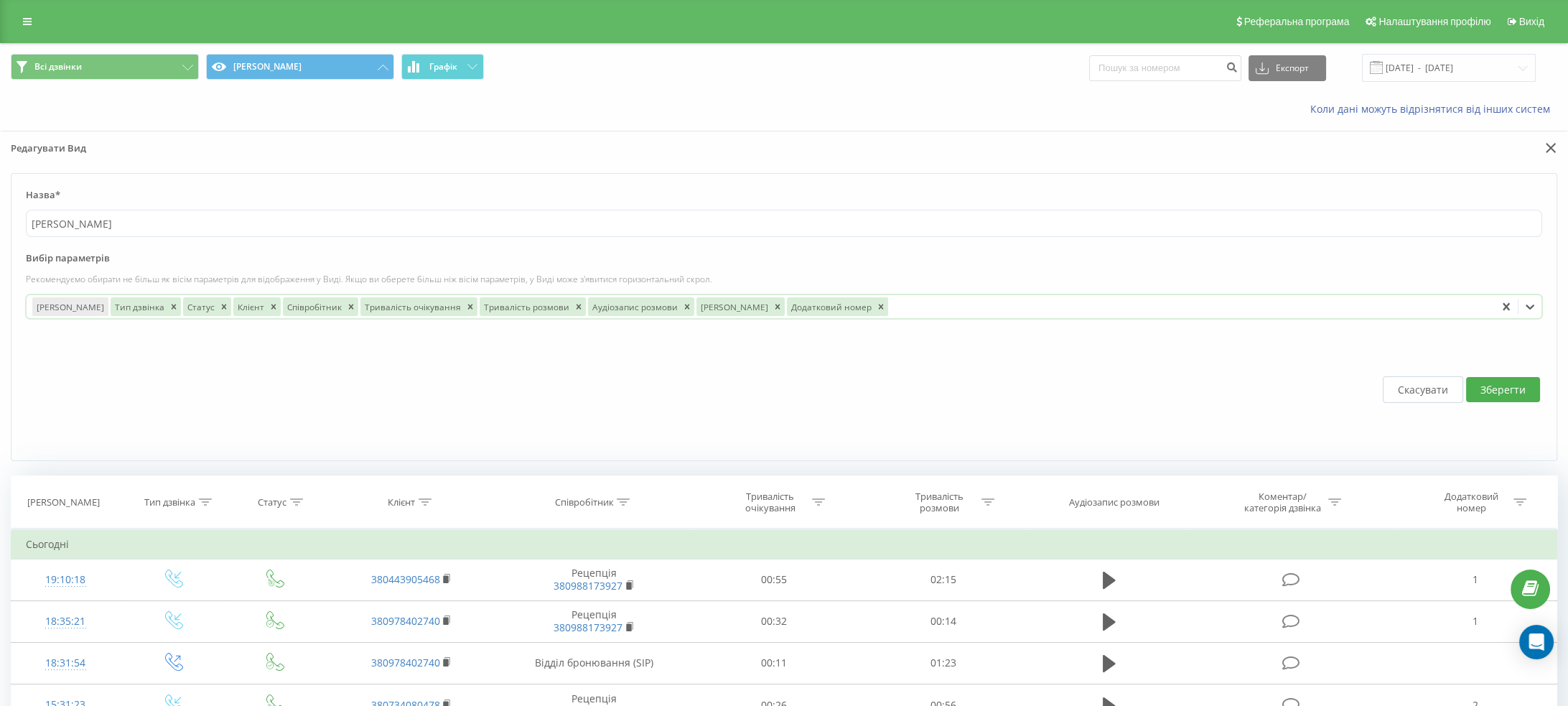 click on "Зберегти" at bounding box center [1503, 389] 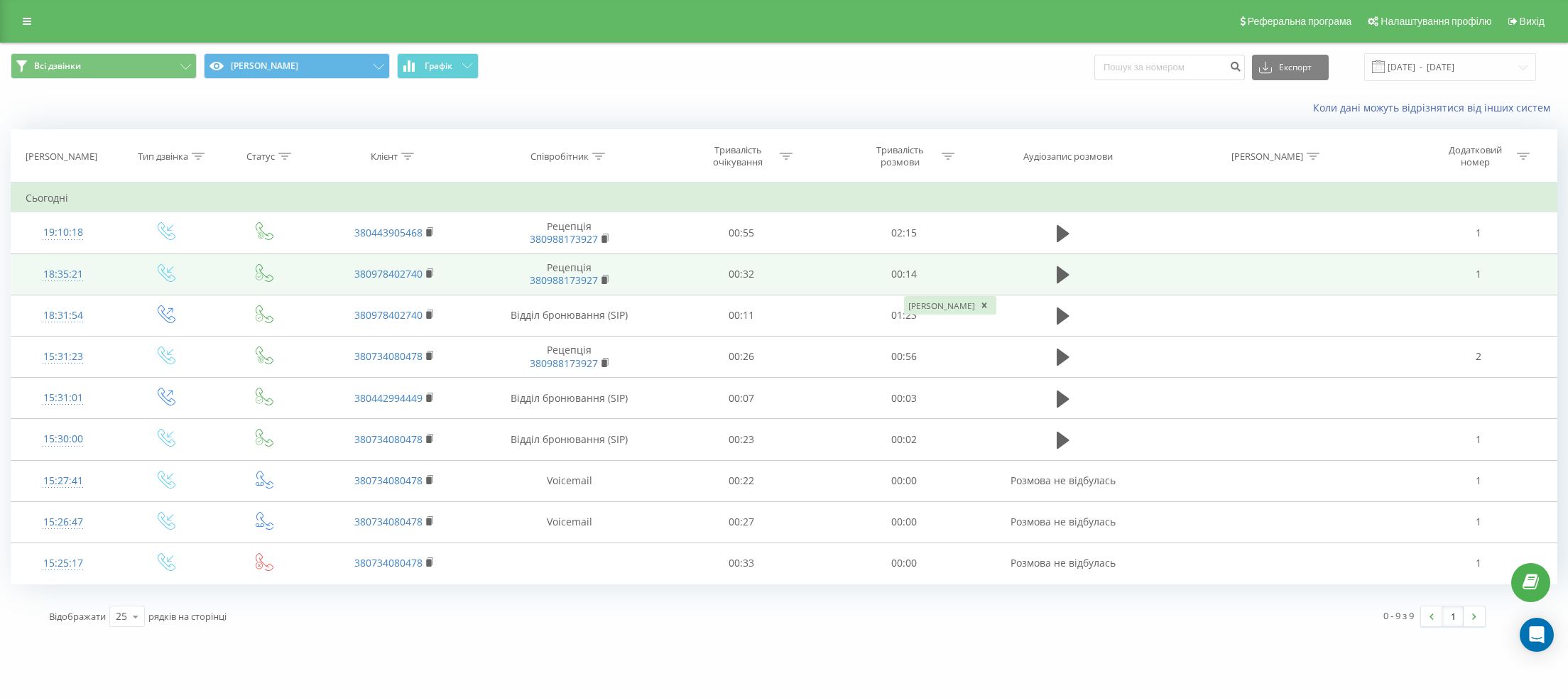 click on "18:35:21" at bounding box center (63, 274) 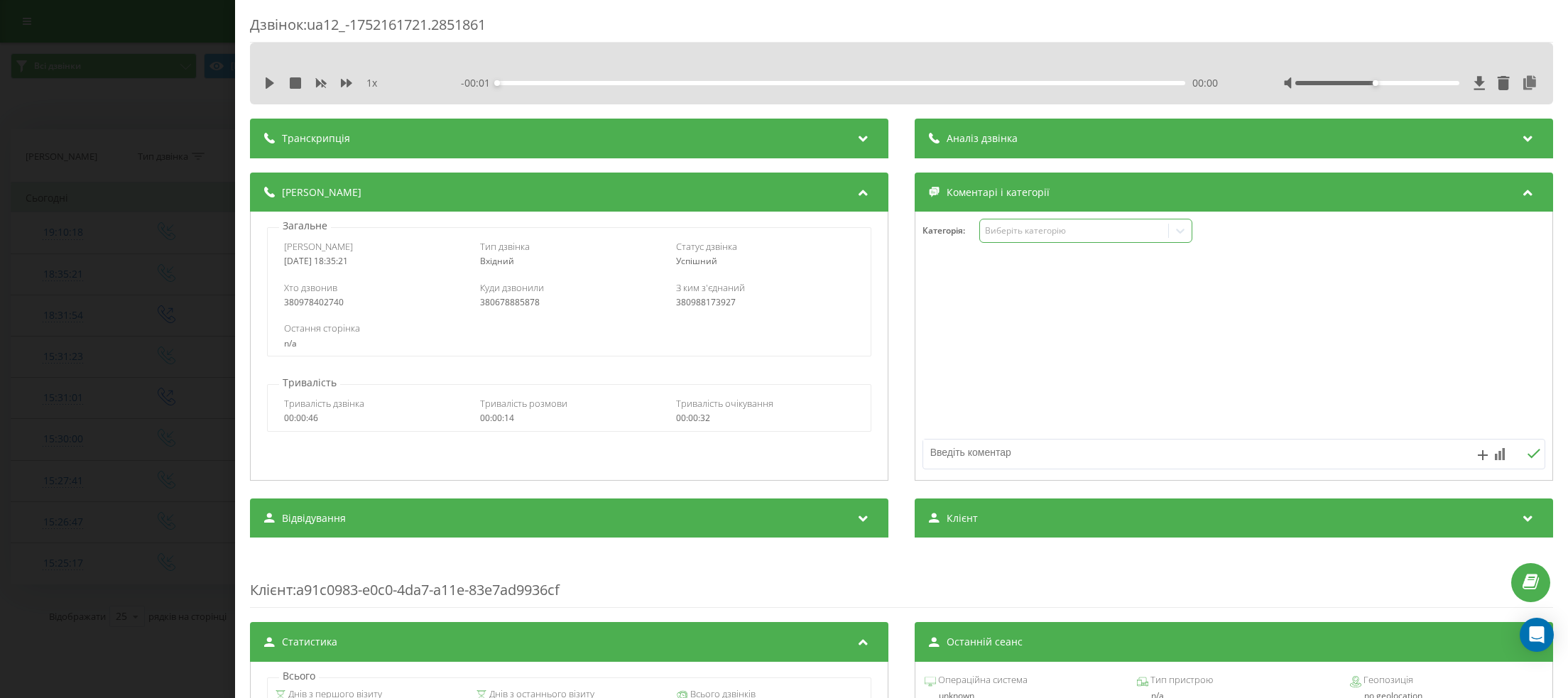 click on "Виберіть категорію" at bounding box center [1074, 231] 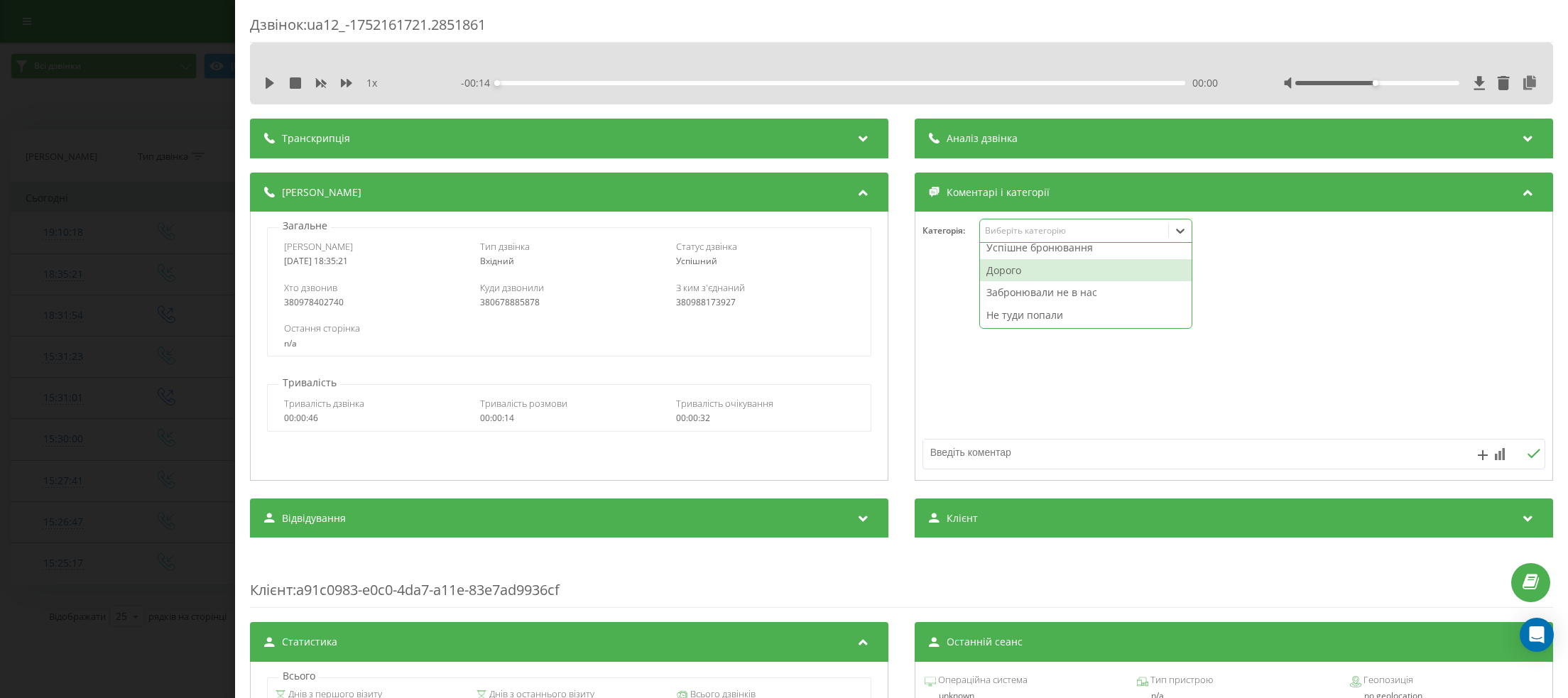 scroll, scrollTop: 91, scrollLeft: 0, axis: vertical 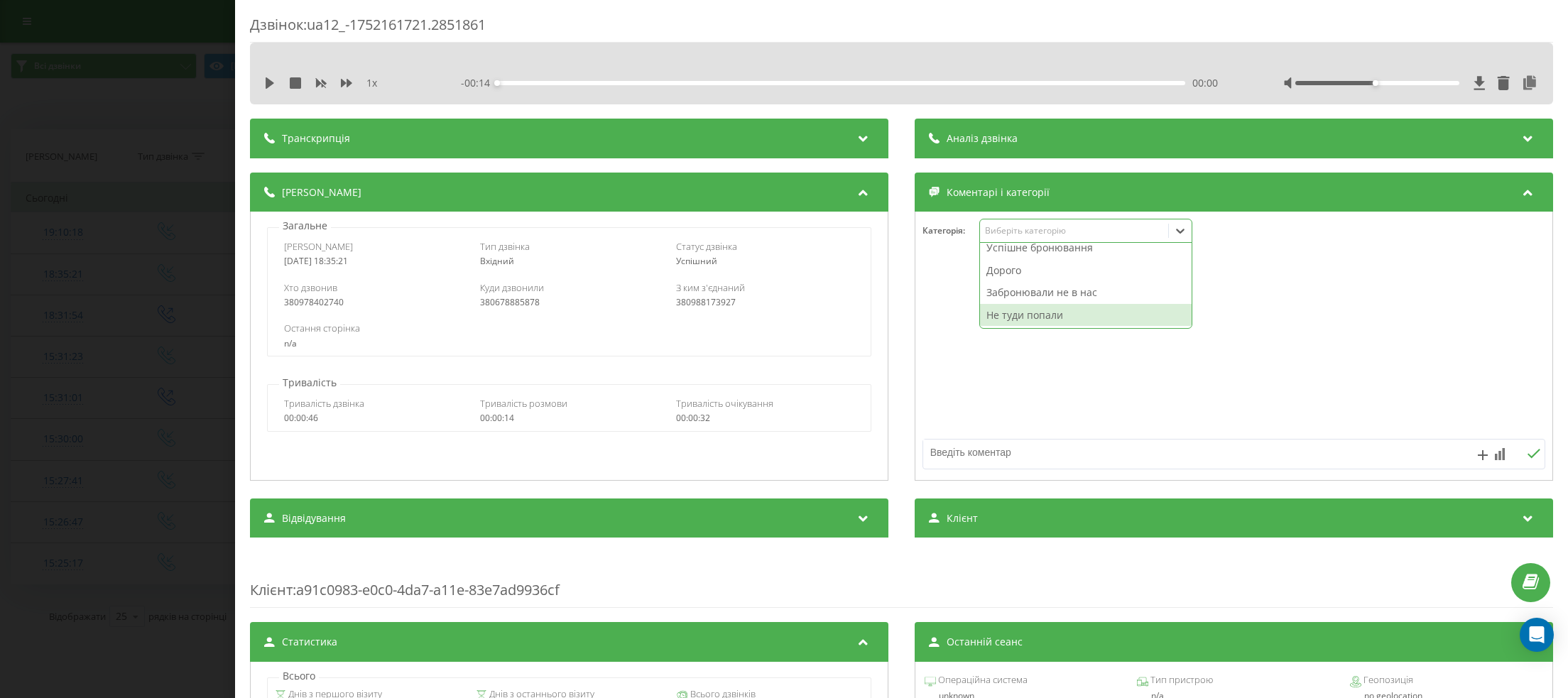 click on "Не туди попали" at bounding box center (1086, 315) 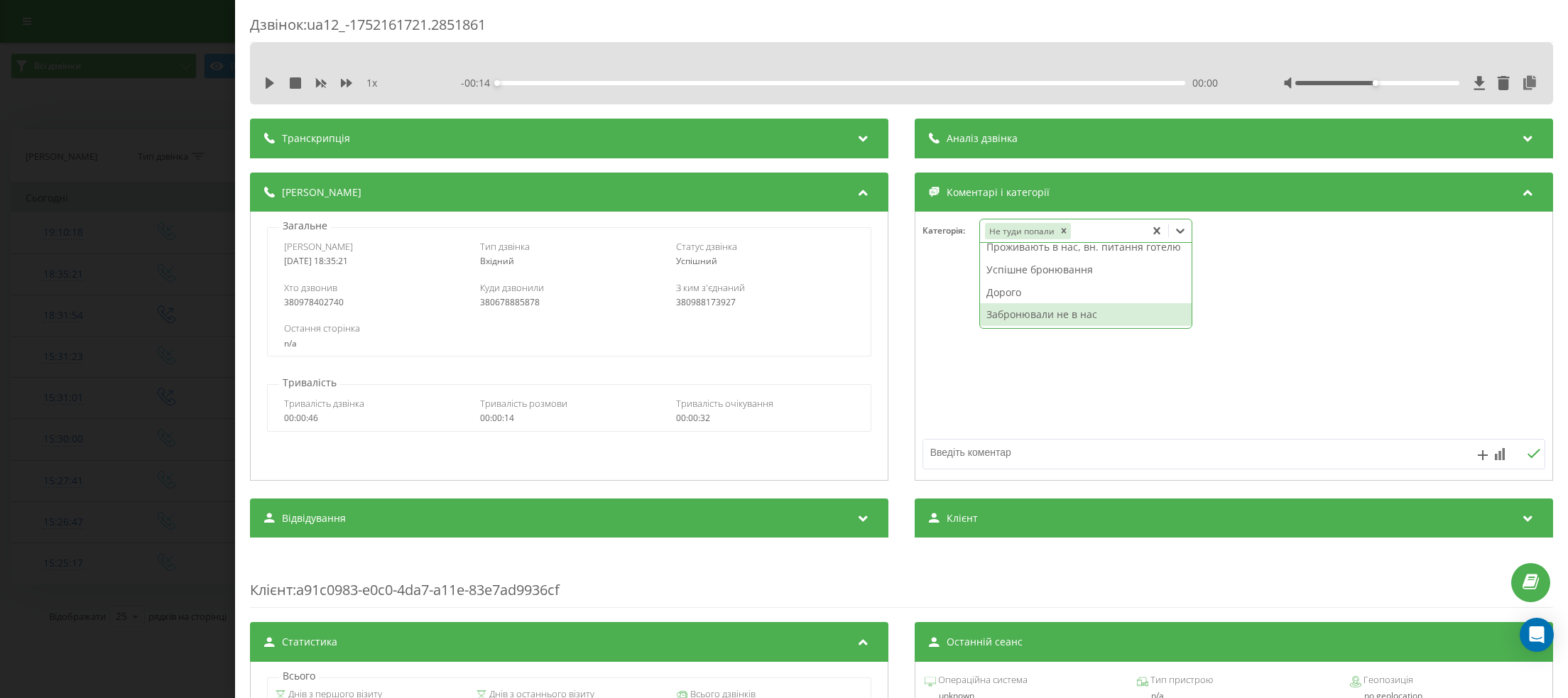 scroll, scrollTop: 67, scrollLeft: 0, axis: vertical 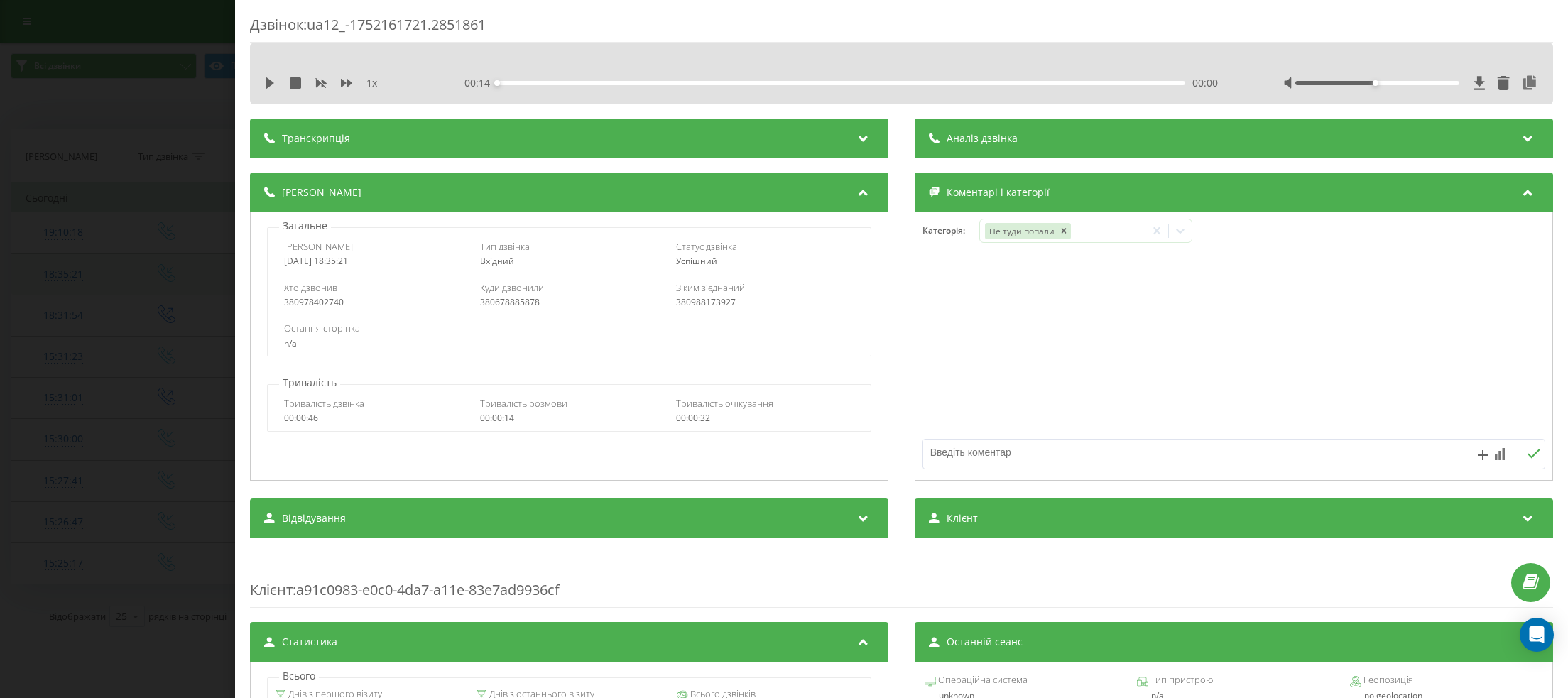drag, startPoint x: 99, startPoint y: 244, endPoint x: 123, endPoint y: 276, distance: 40 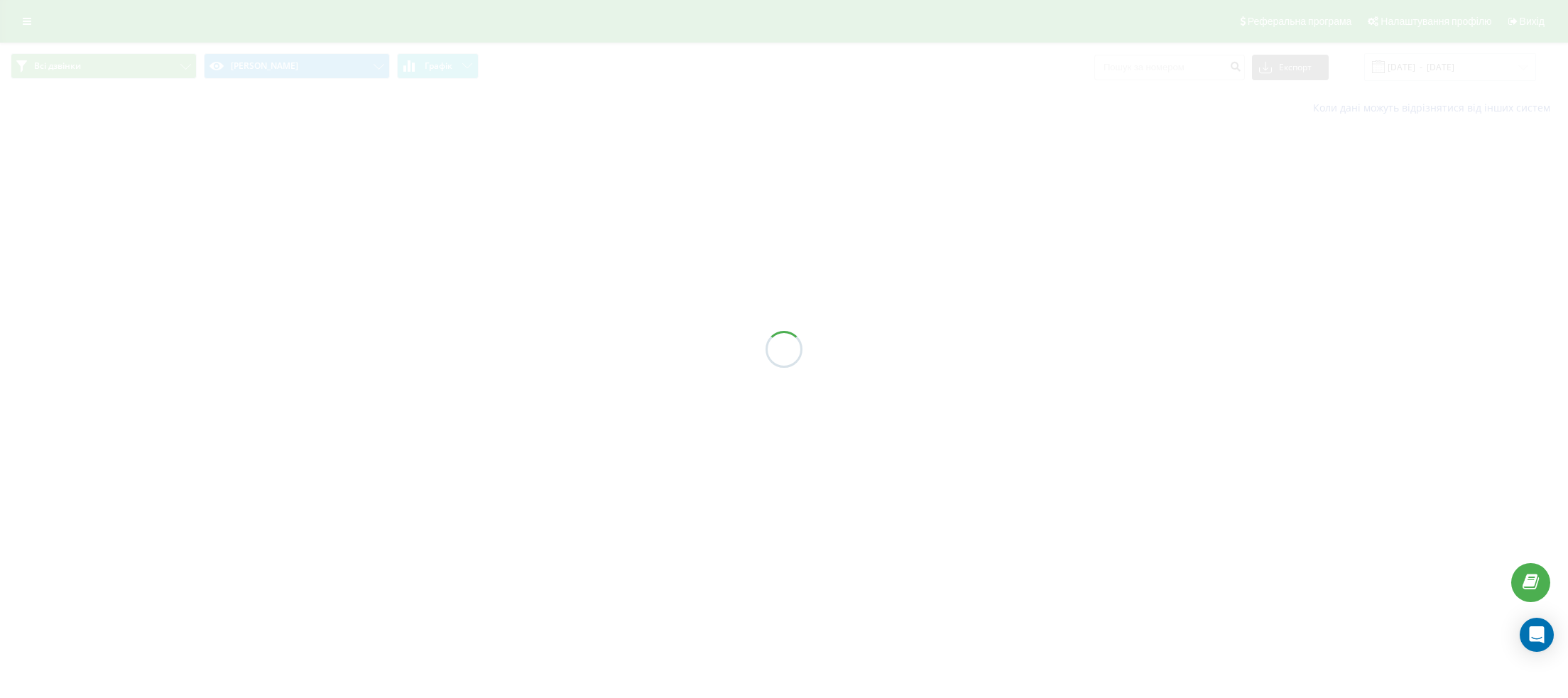 scroll, scrollTop: 0, scrollLeft: 0, axis: both 